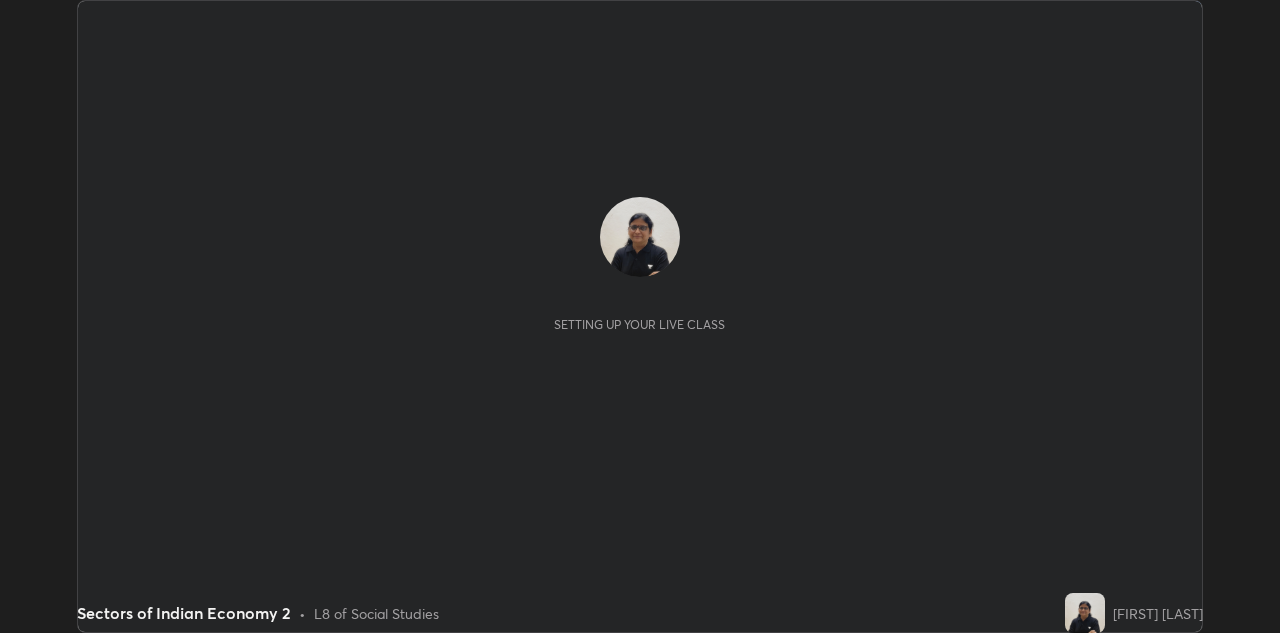 scroll, scrollTop: 0, scrollLeft: 0, axis: both 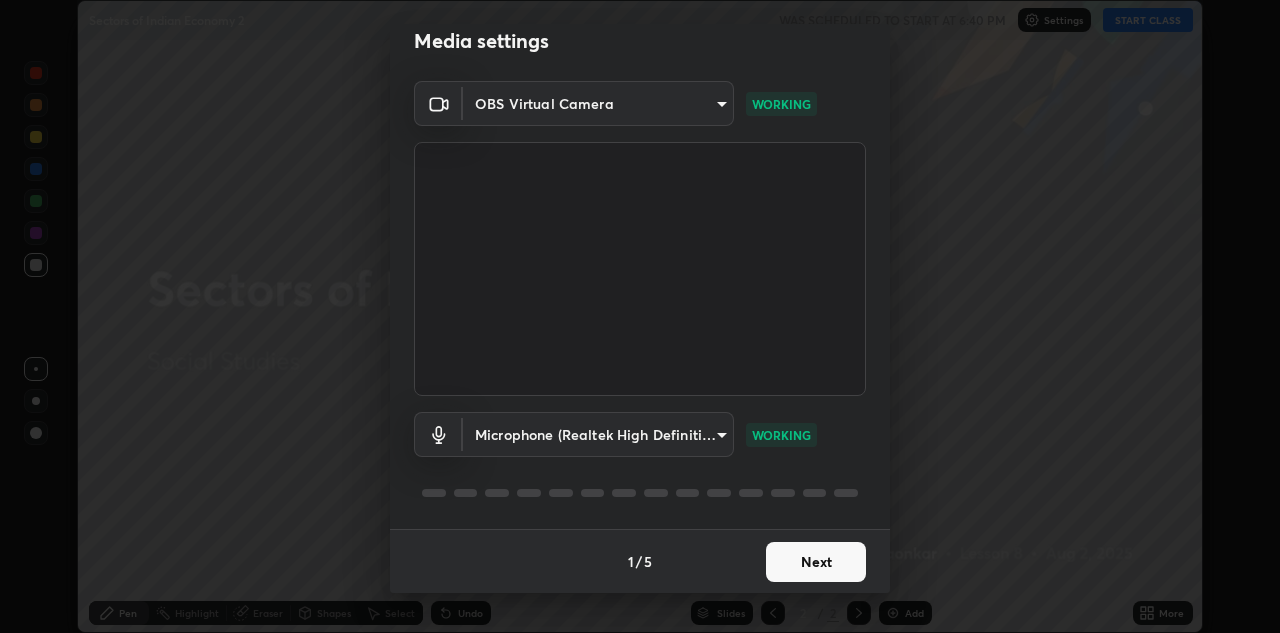 click on "Next" at bounding box center (816, 562) 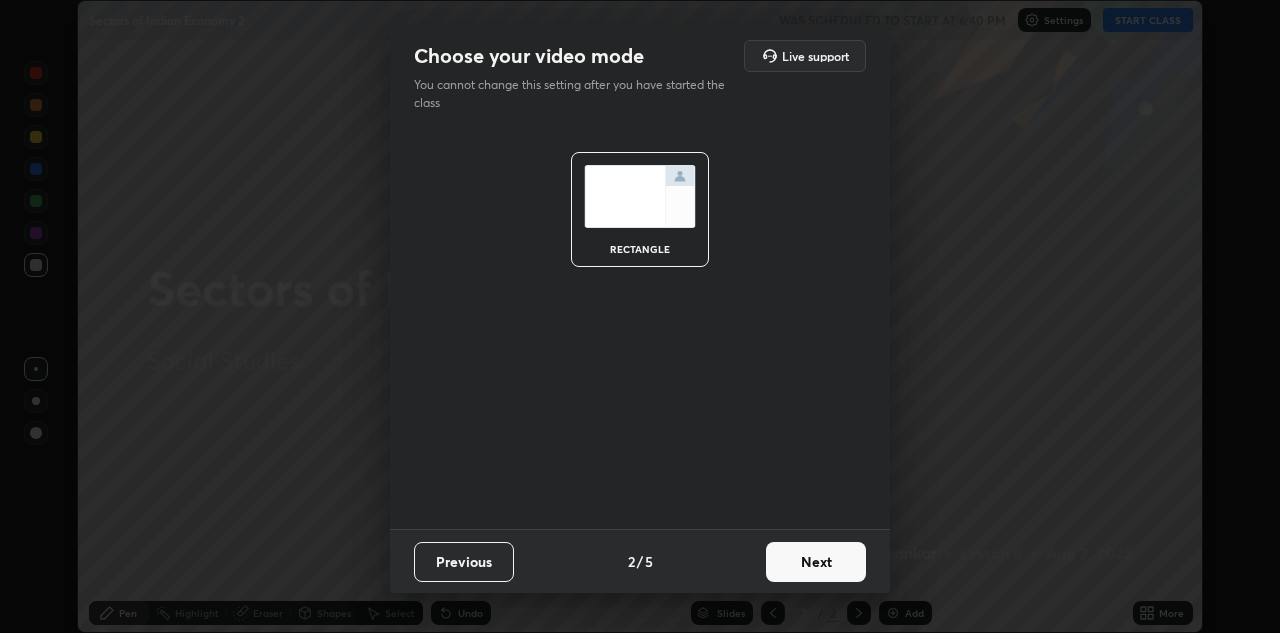 scroll, scrollTop: 0, scrollLeft: 0, axis: both 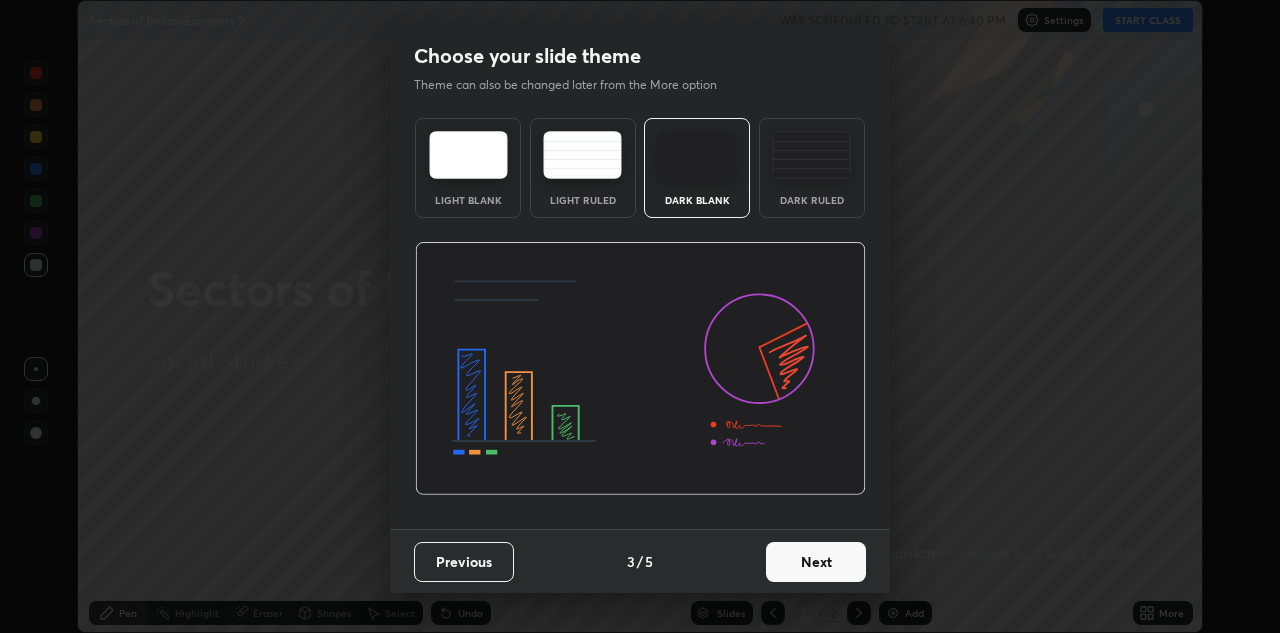 click on "Next" at bounding box center [816, 562] 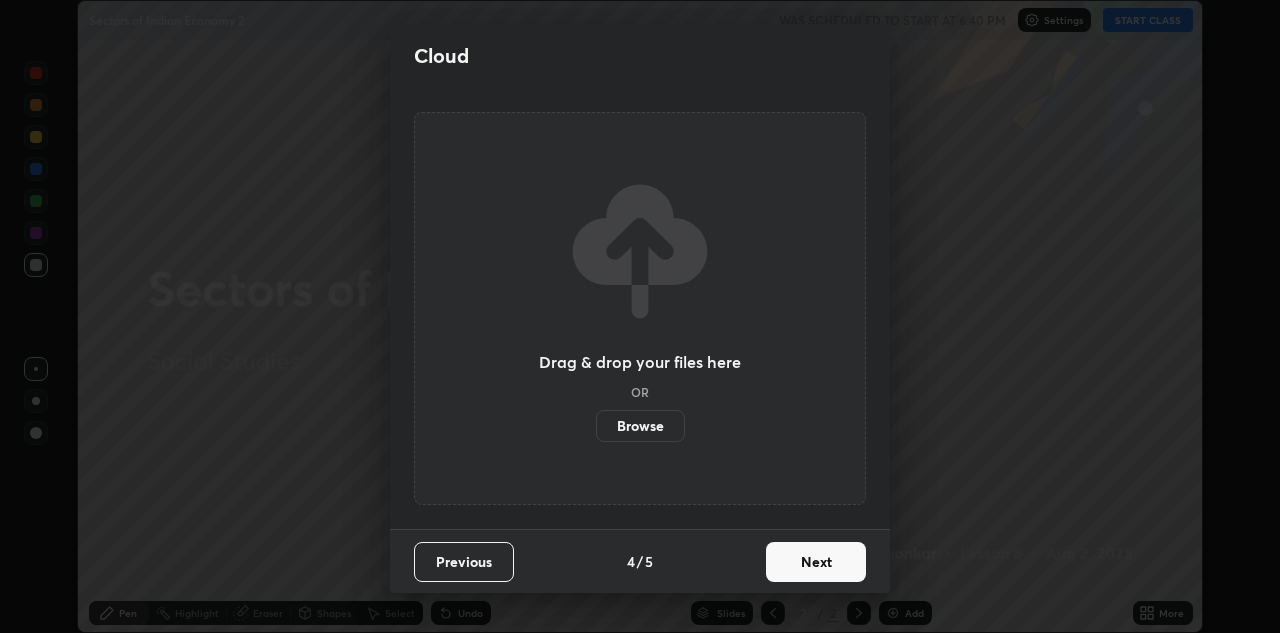 click on "Browse" at bounding box center [640, 426] 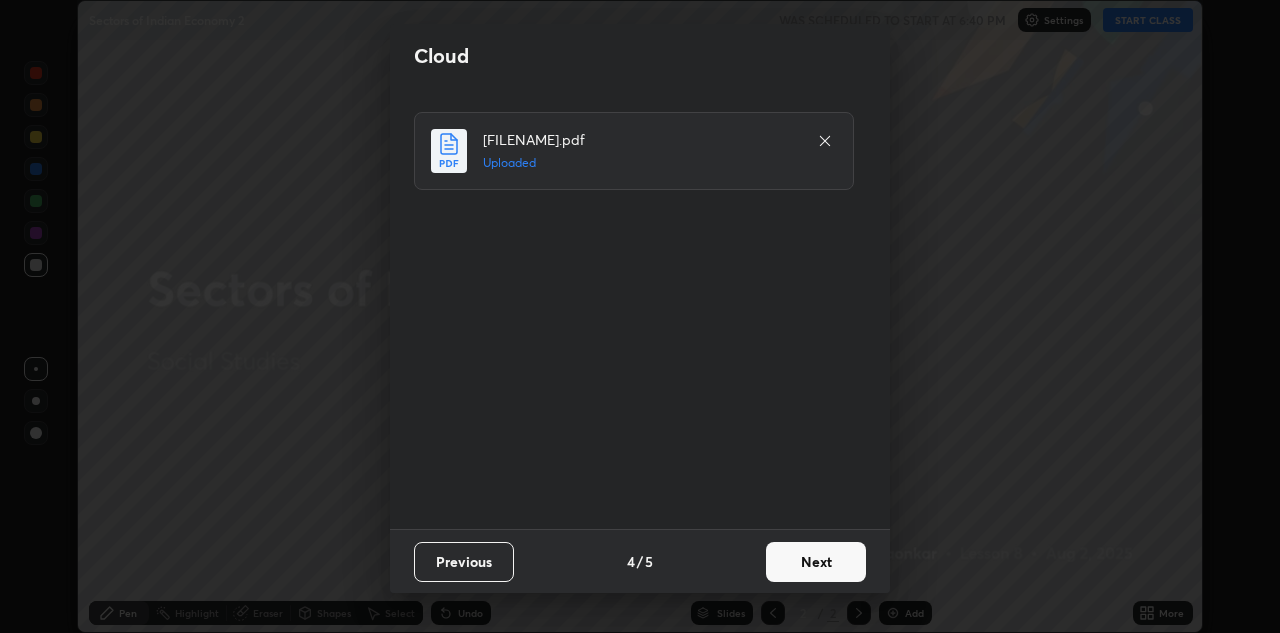 click on "Next" at bounding box center (816, 562) 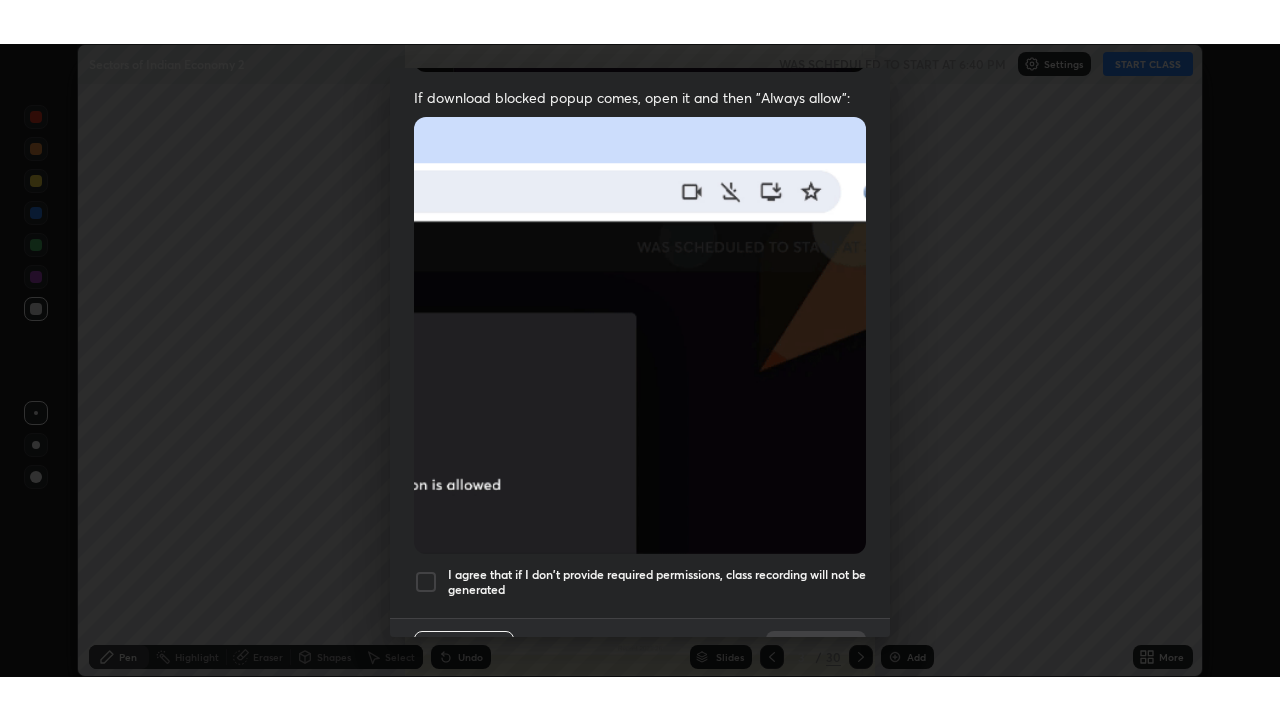 scroll, scrollTop: 431, scrollLeft: 0, axis: vertical 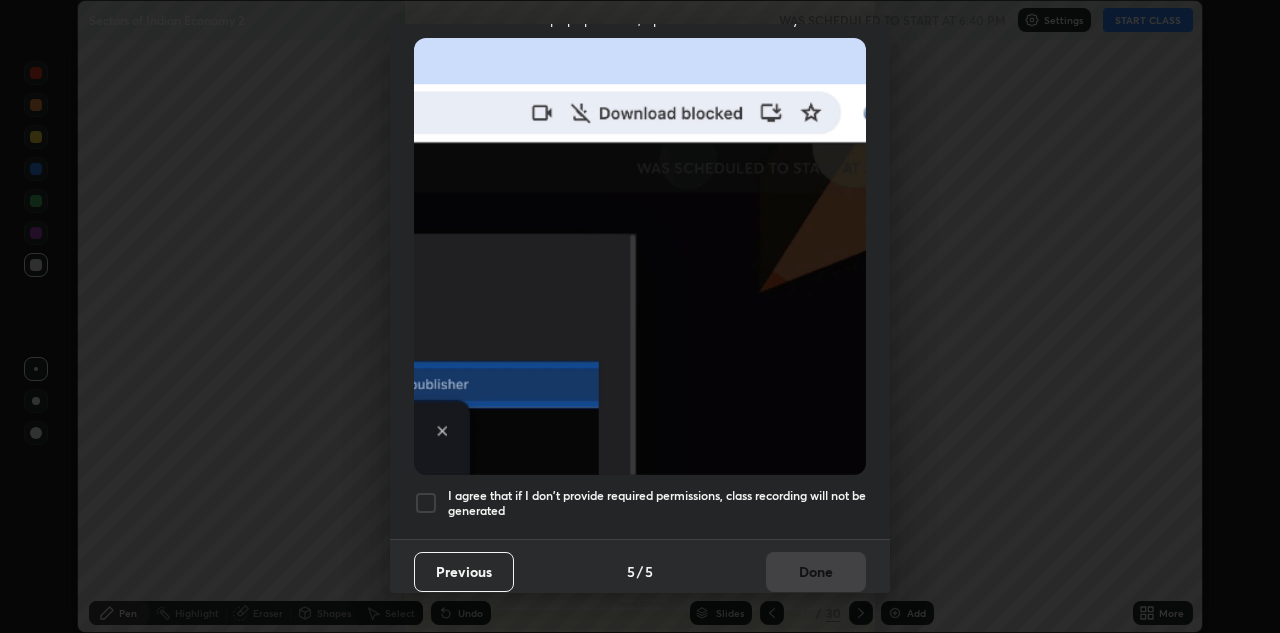 click at bounding box center (426, 503) 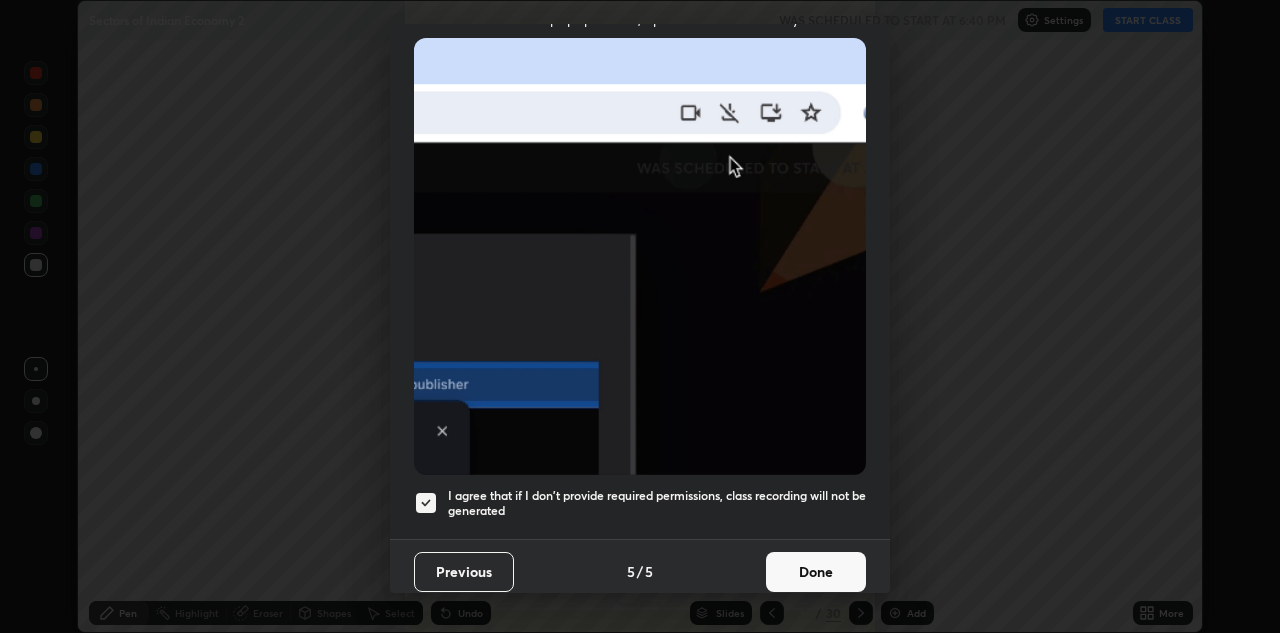 click on "Done" at bounding box center (816, 572) 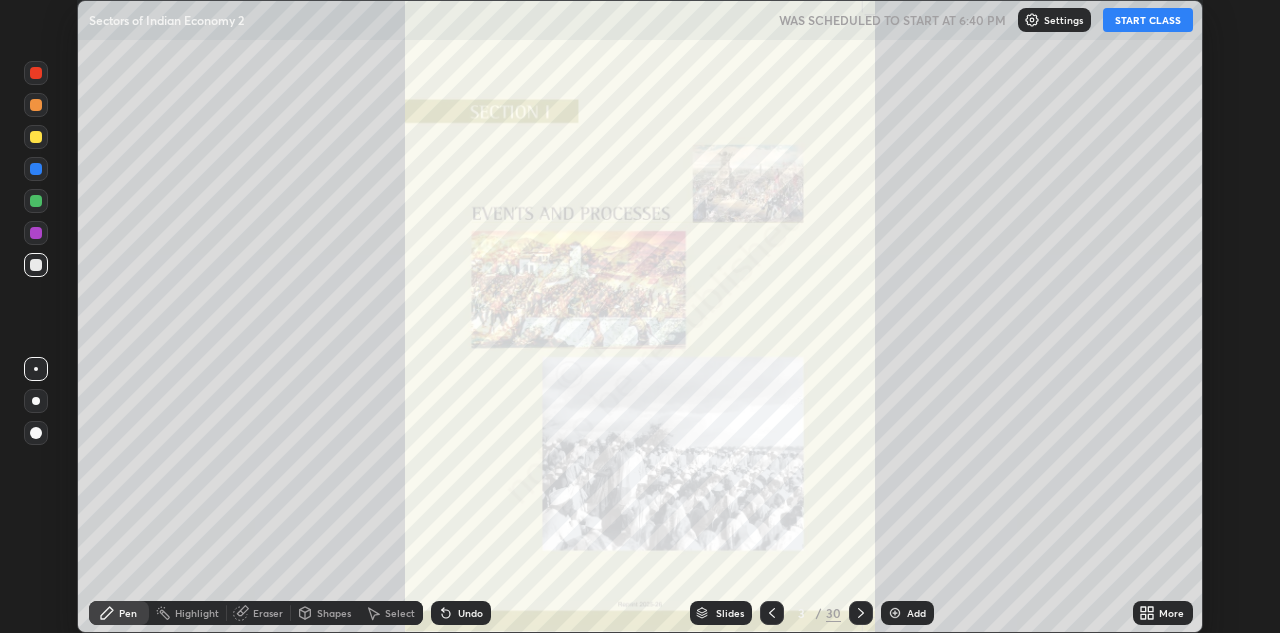 click 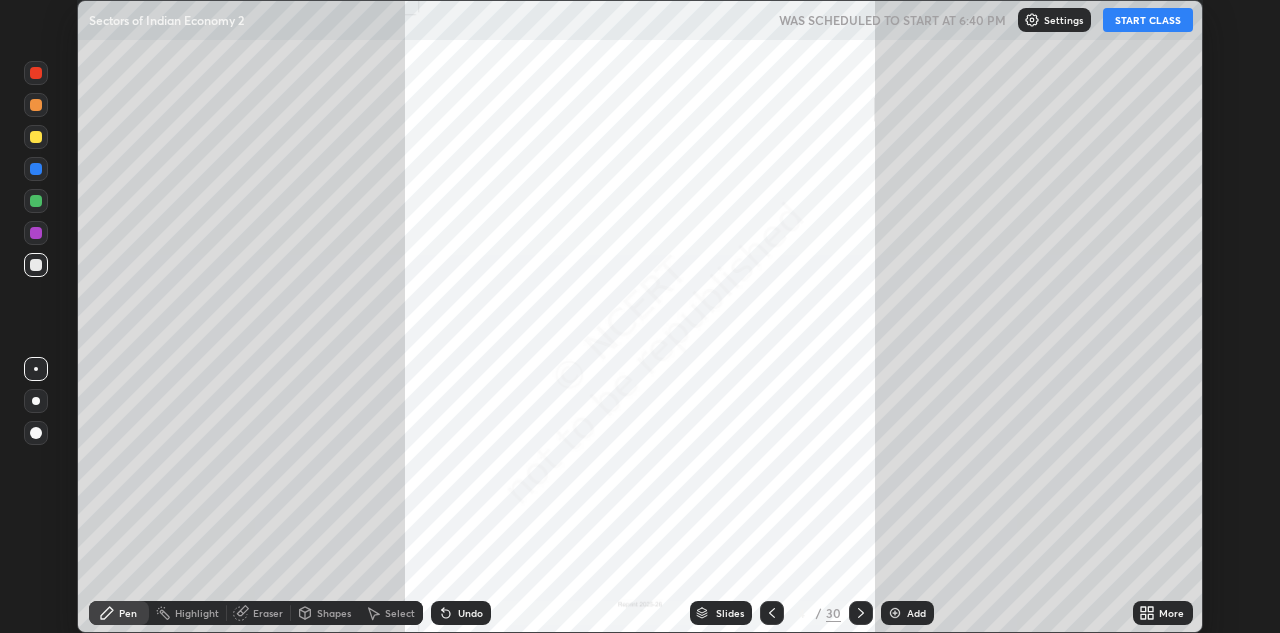 click 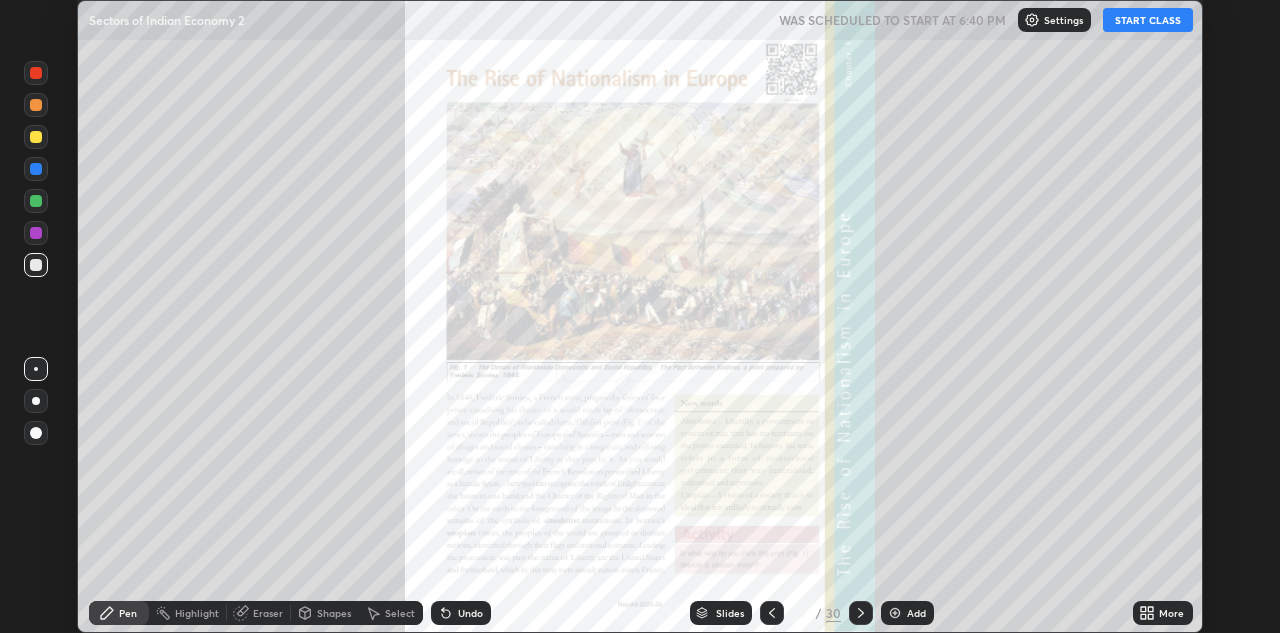 click at bounding box center [861, 613] 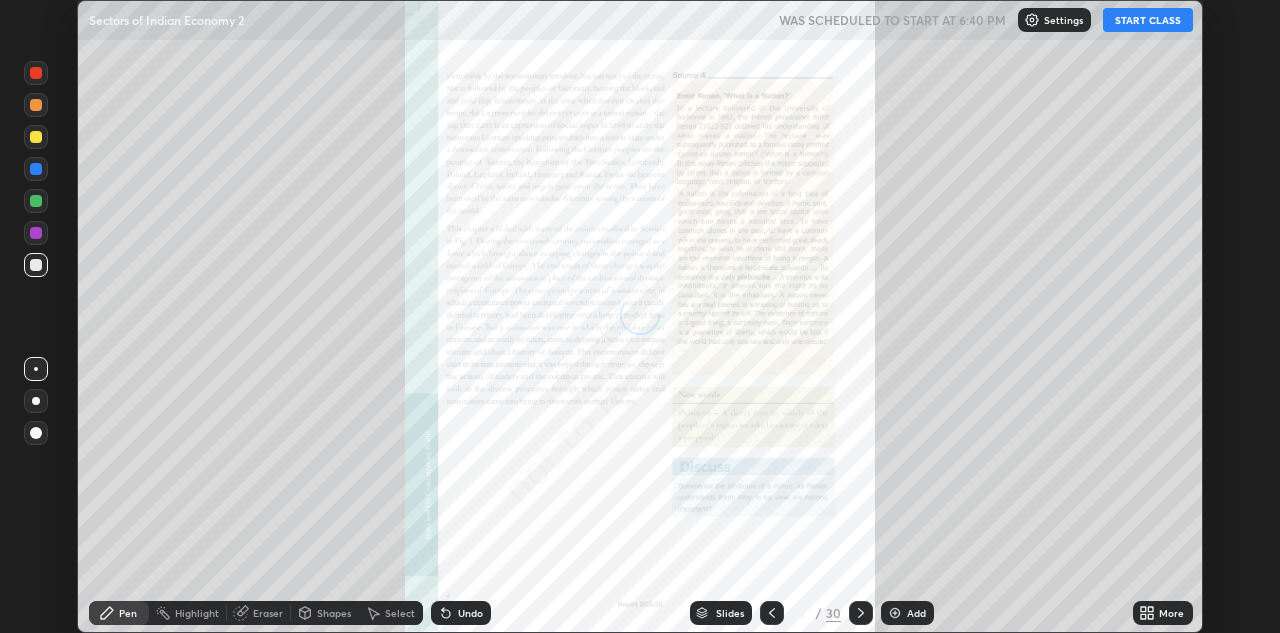 click at bounding box center [861, 613] 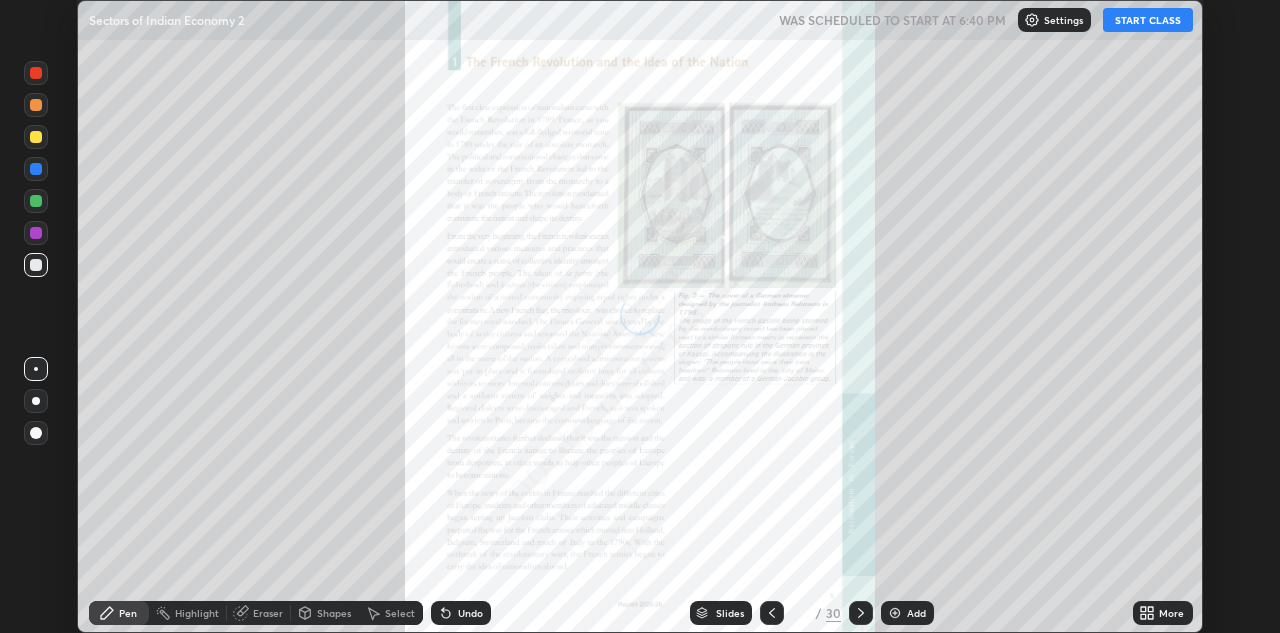 click 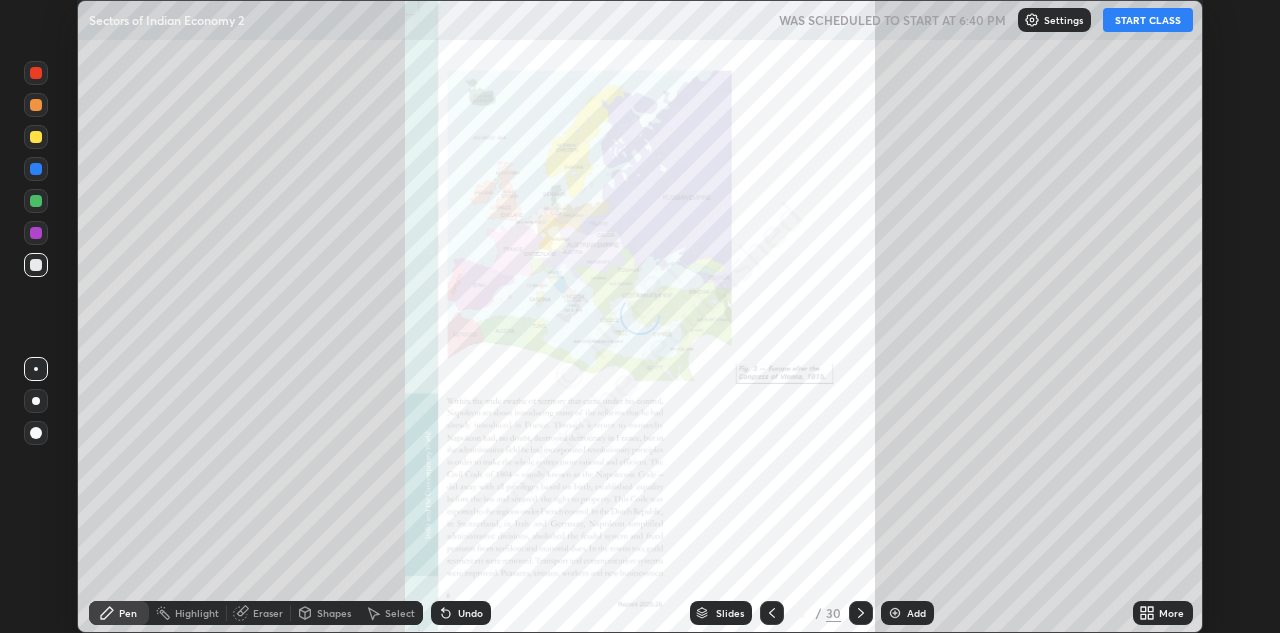 click 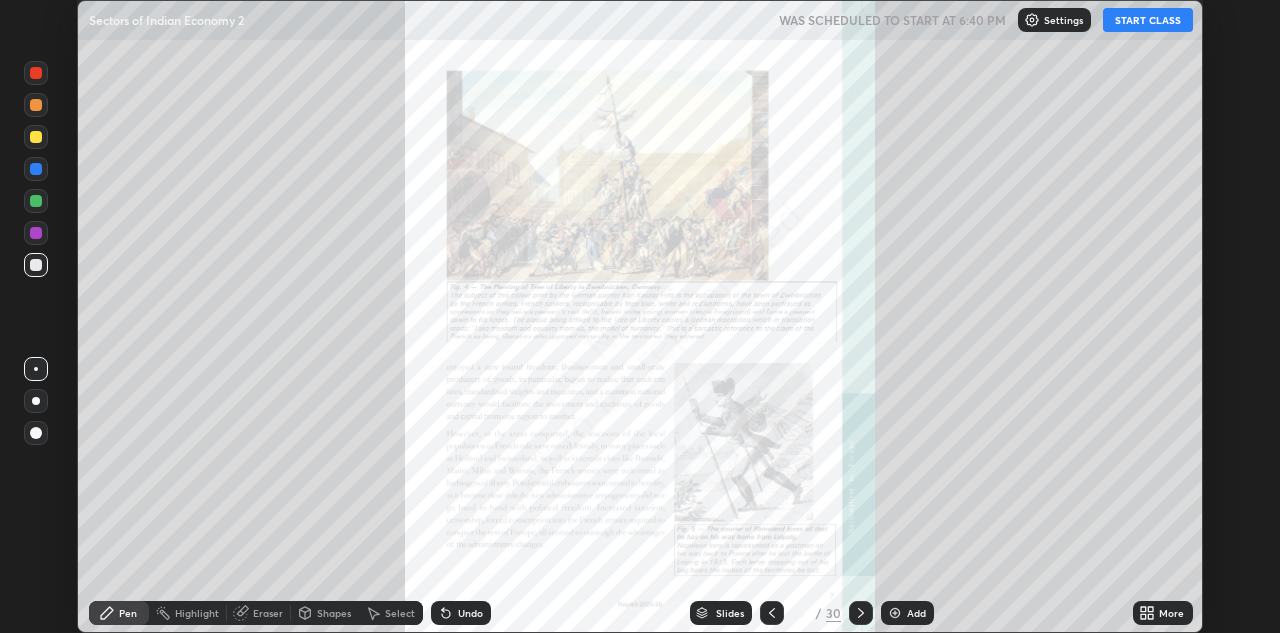 click 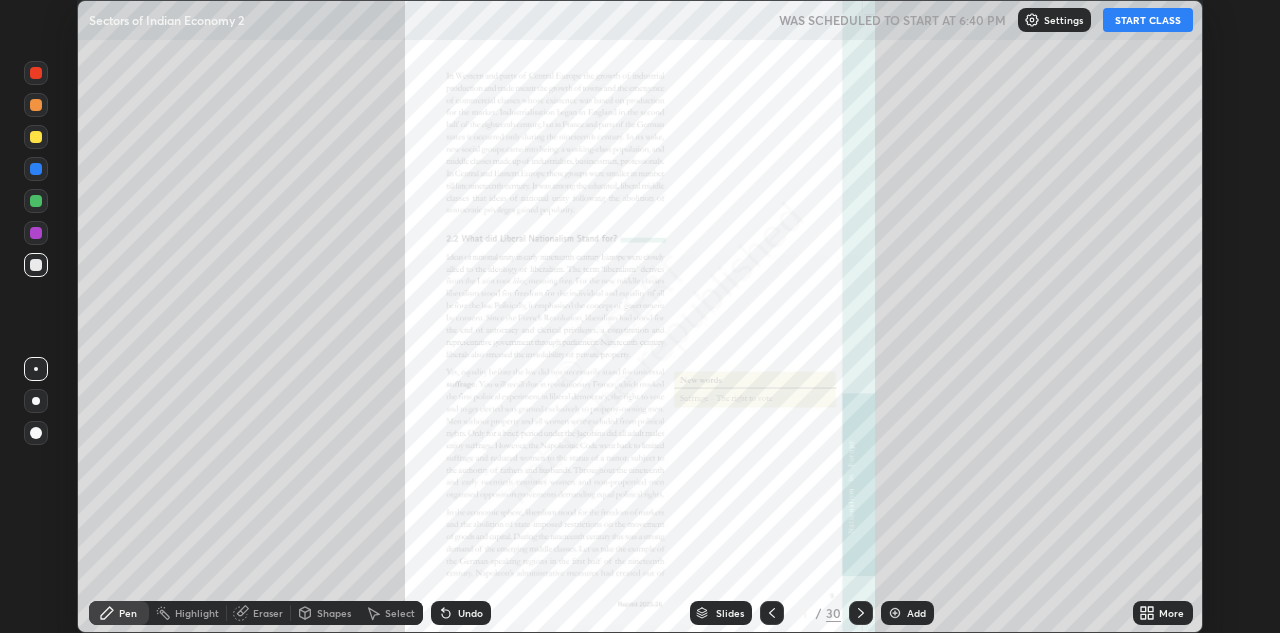 click 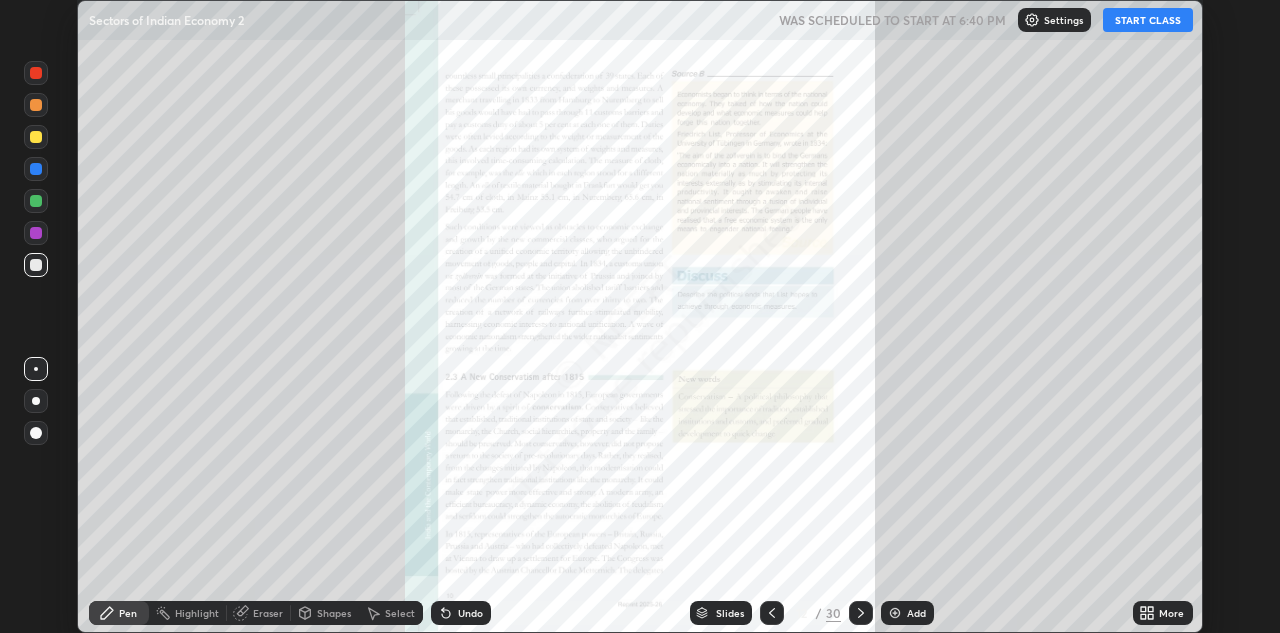 click 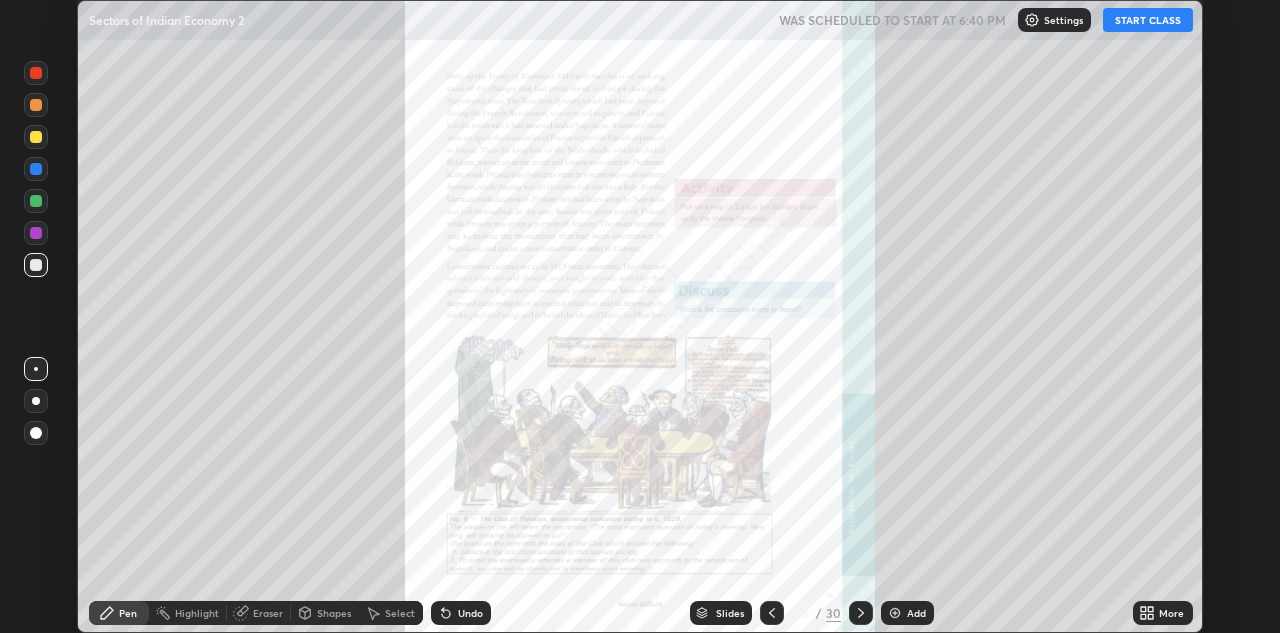 click 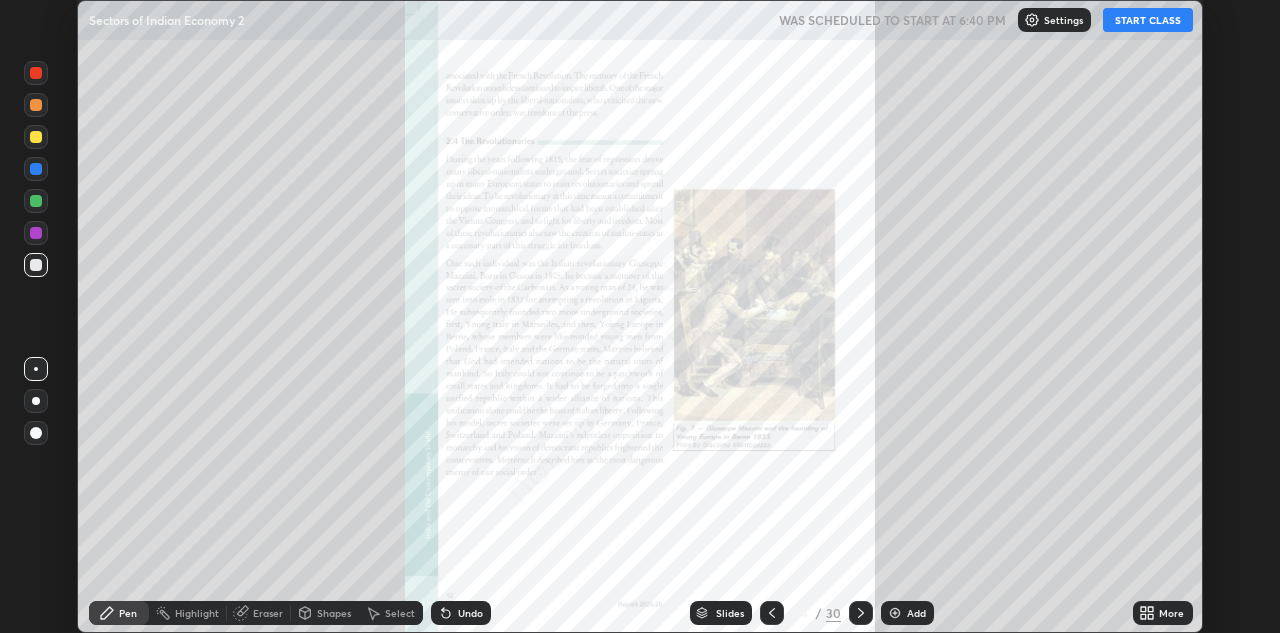 click 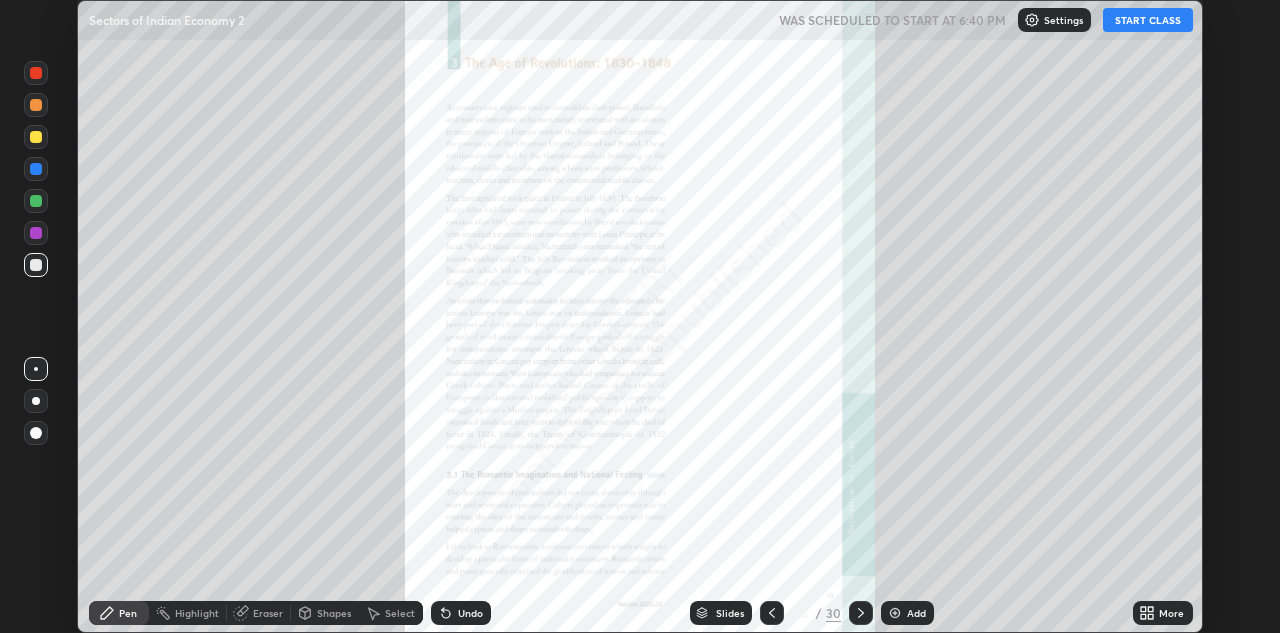 click 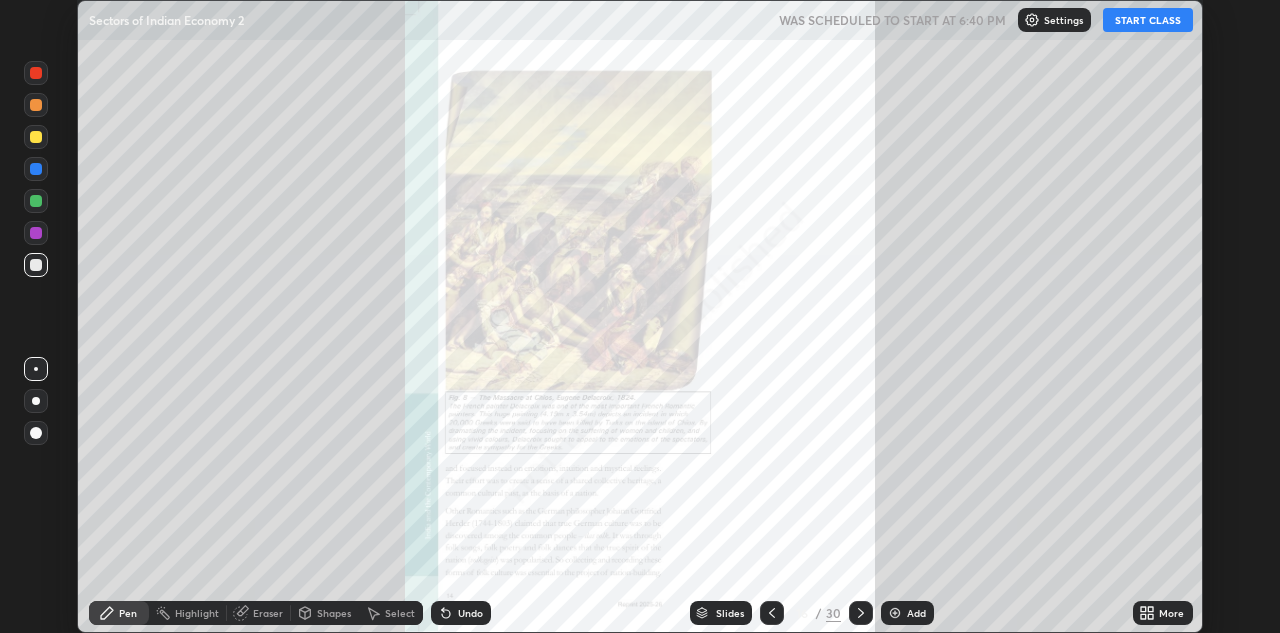 click at bounding box center [861, 613] 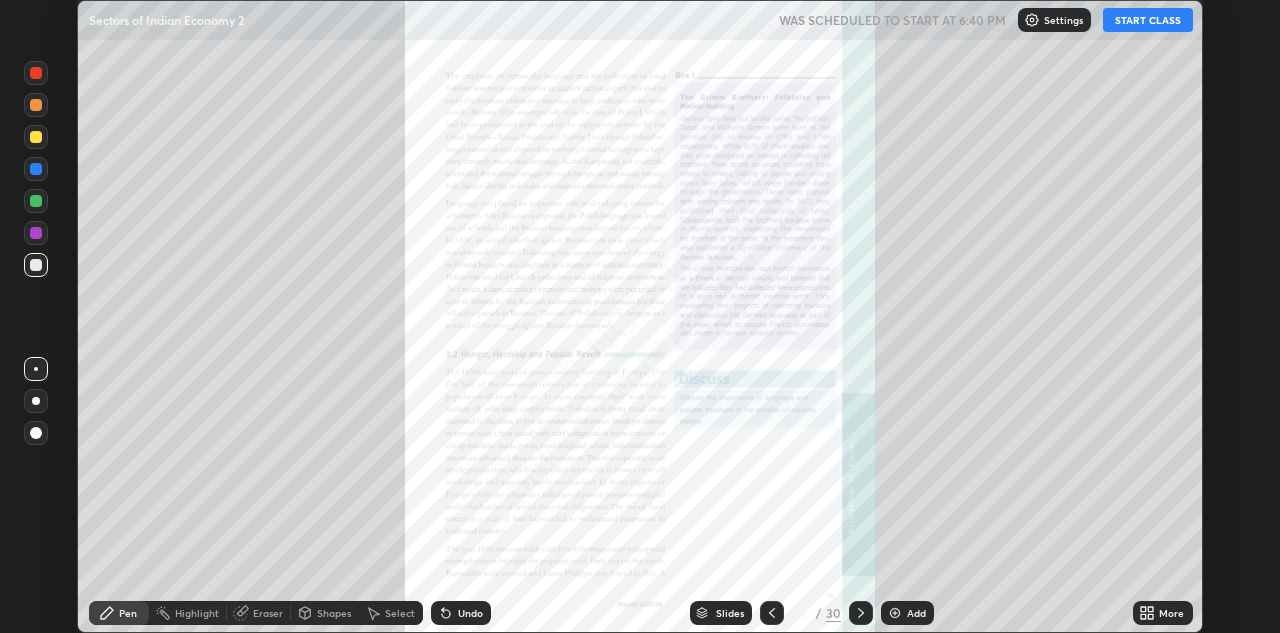 click at bounding box center (861, 613) 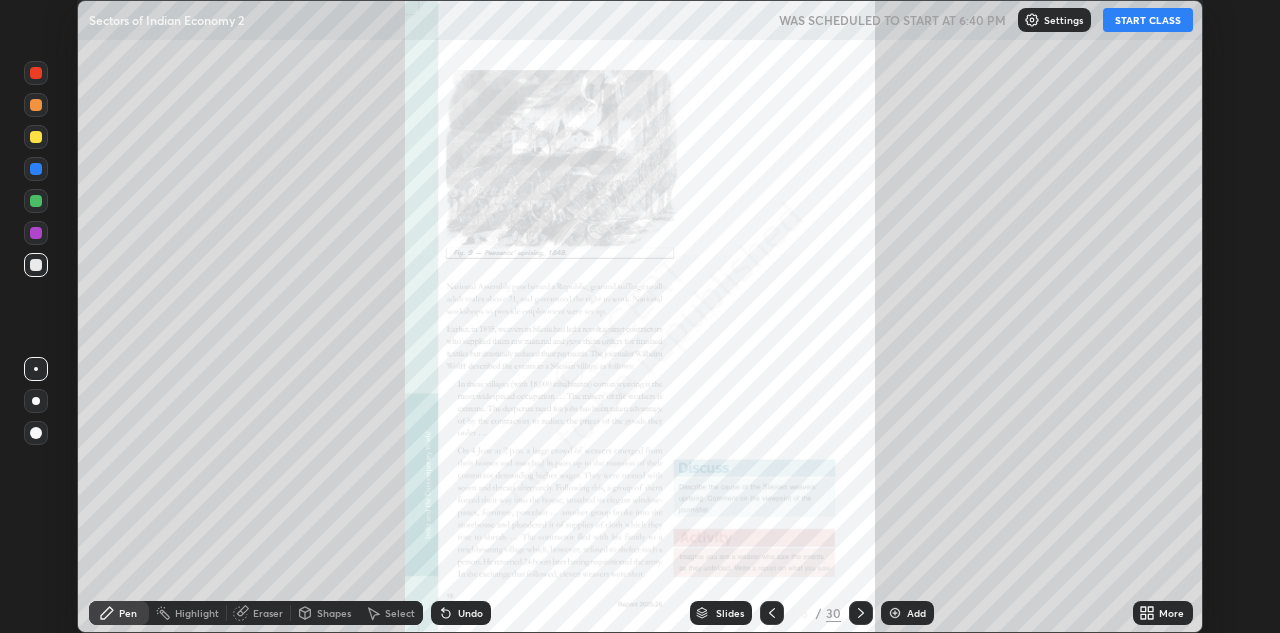click 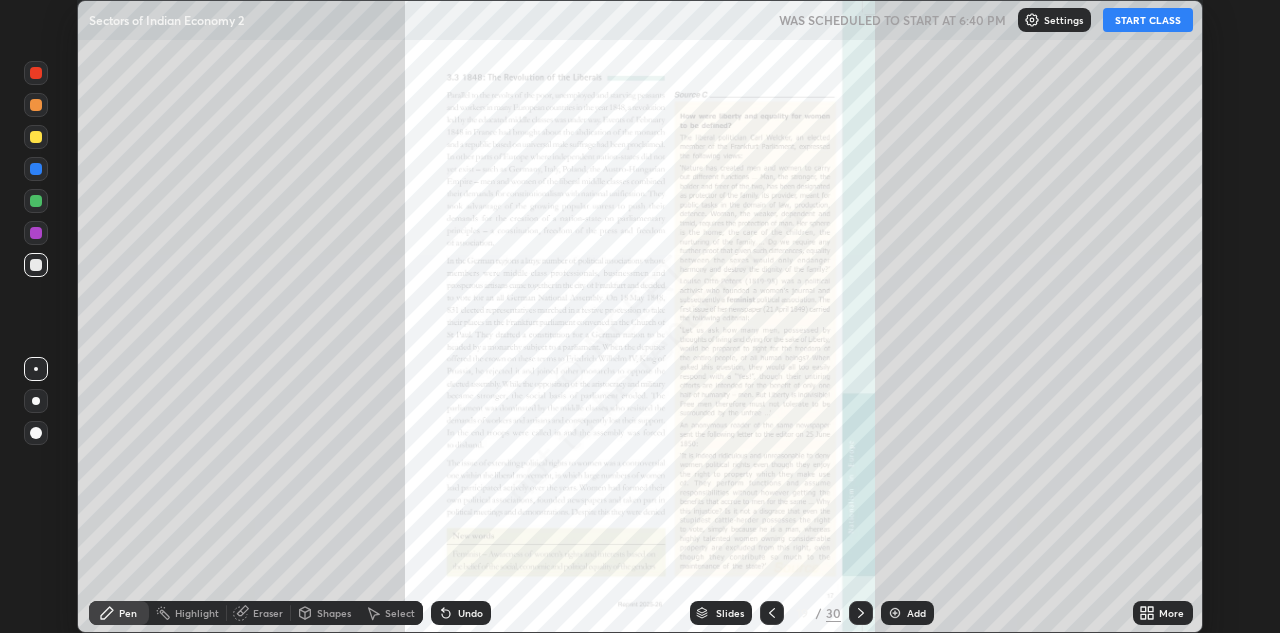 click 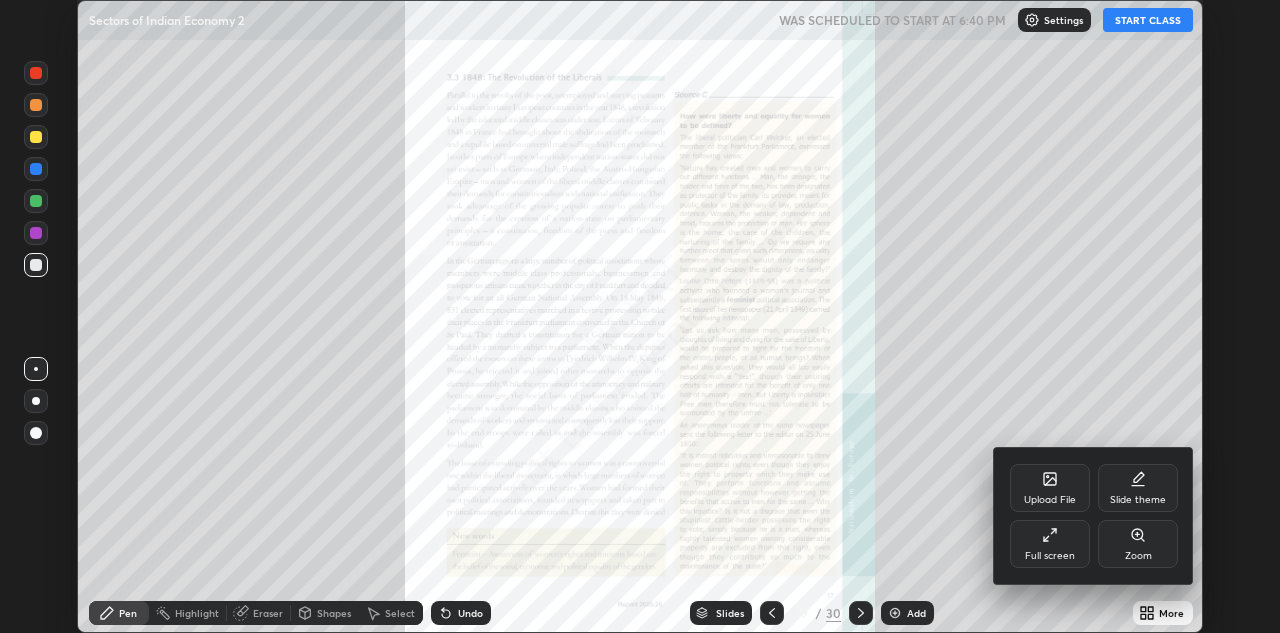 click on "Zoom" at bounding box center (1138, 556) 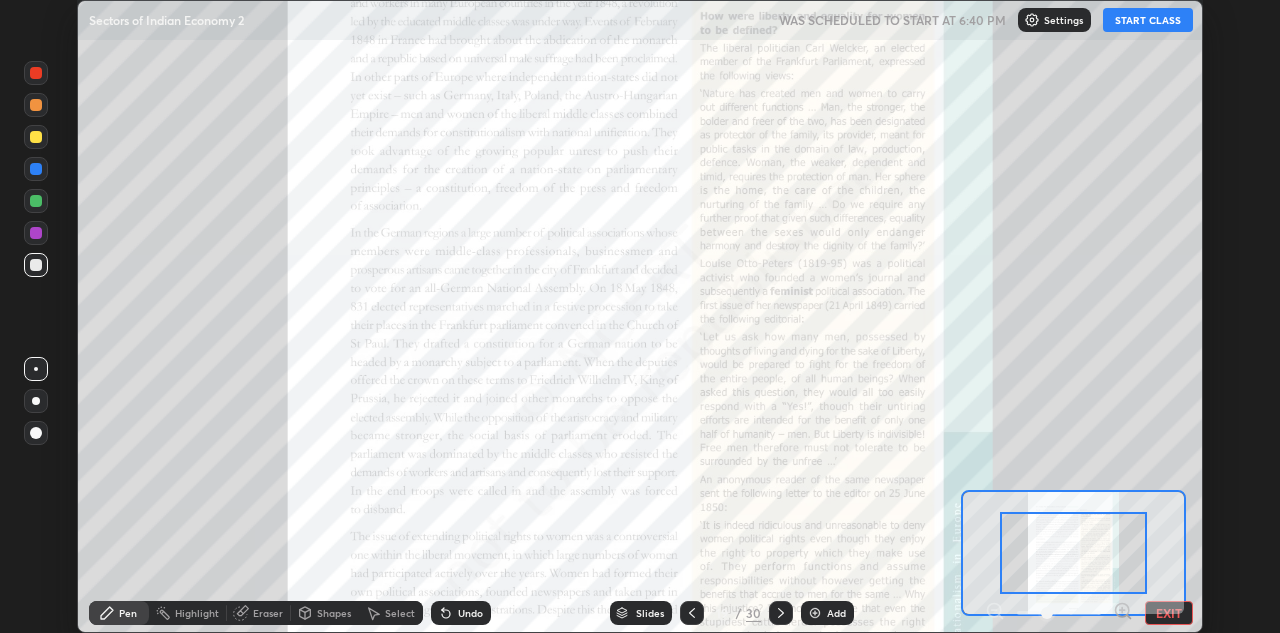 click at bounding box center [1073, 552] 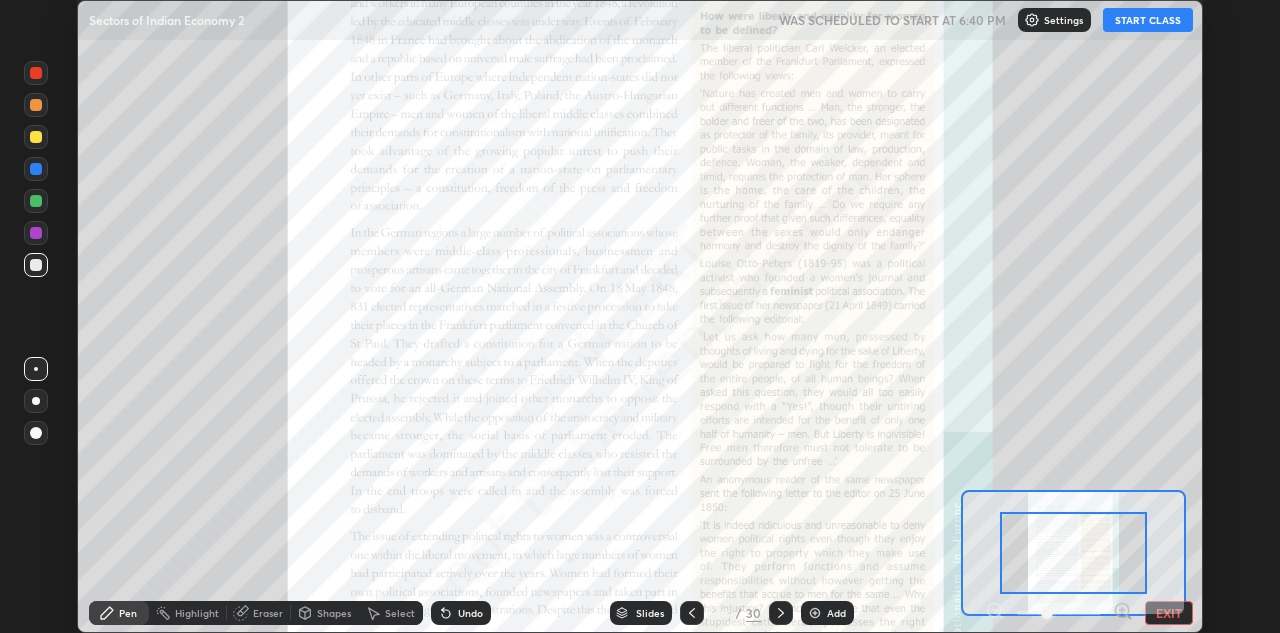 click on "START CLASS" at bounding box center [1148, 20] 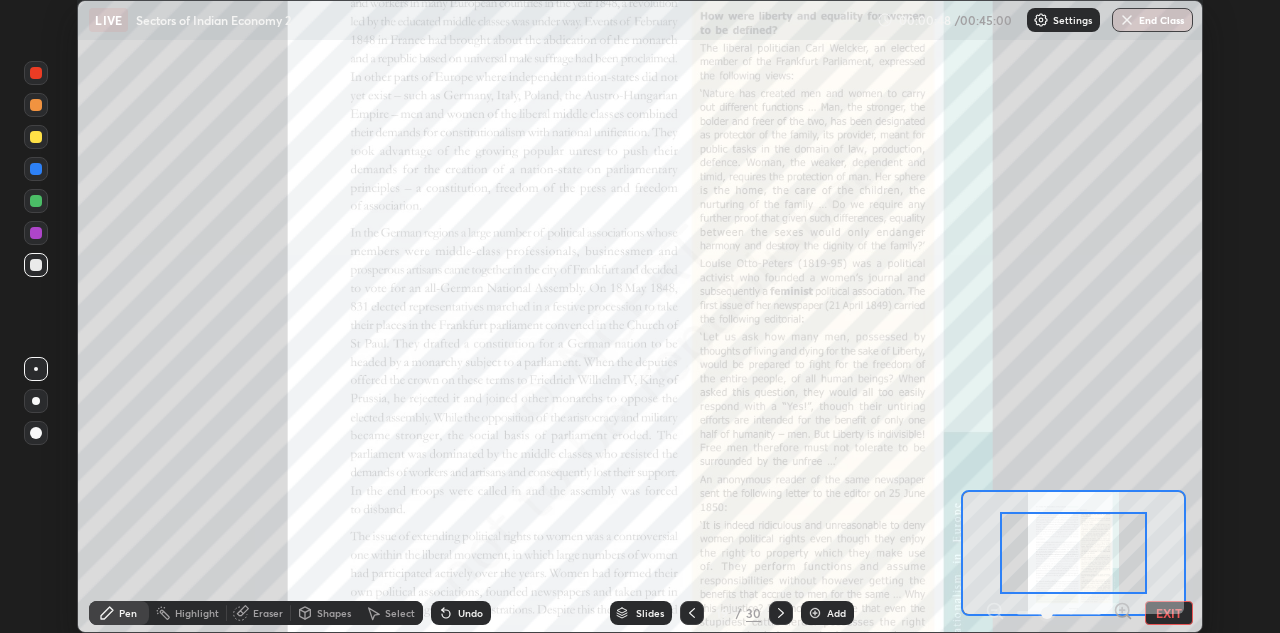 click at bounding box center [1073, 552] 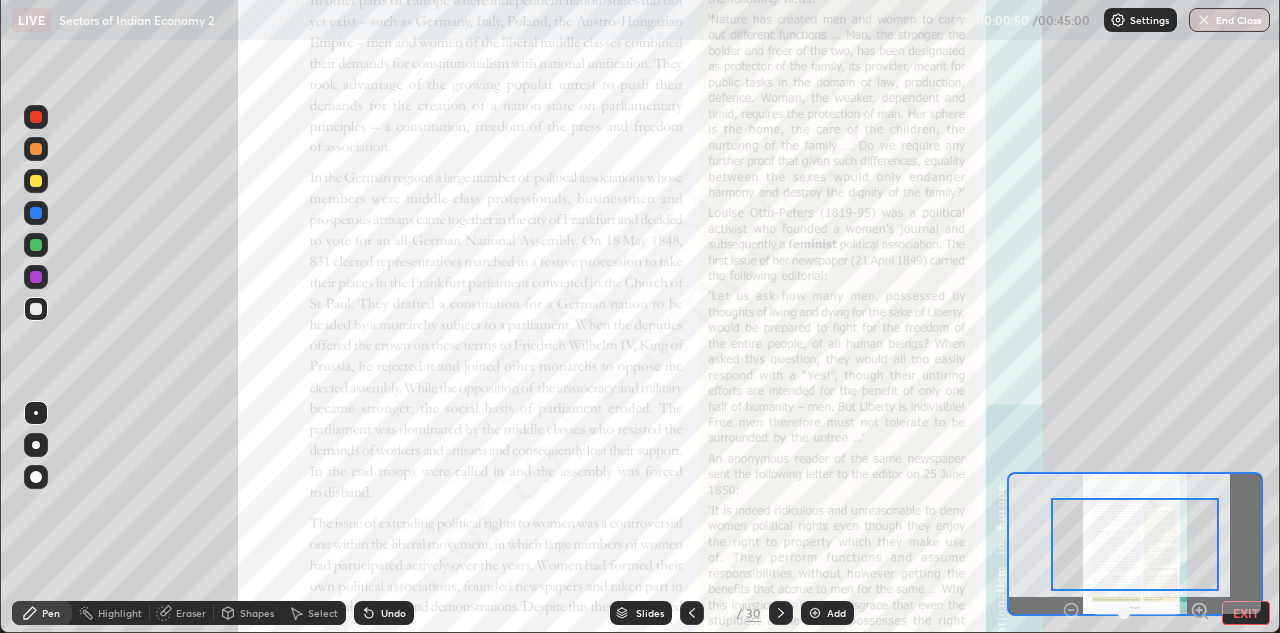 click 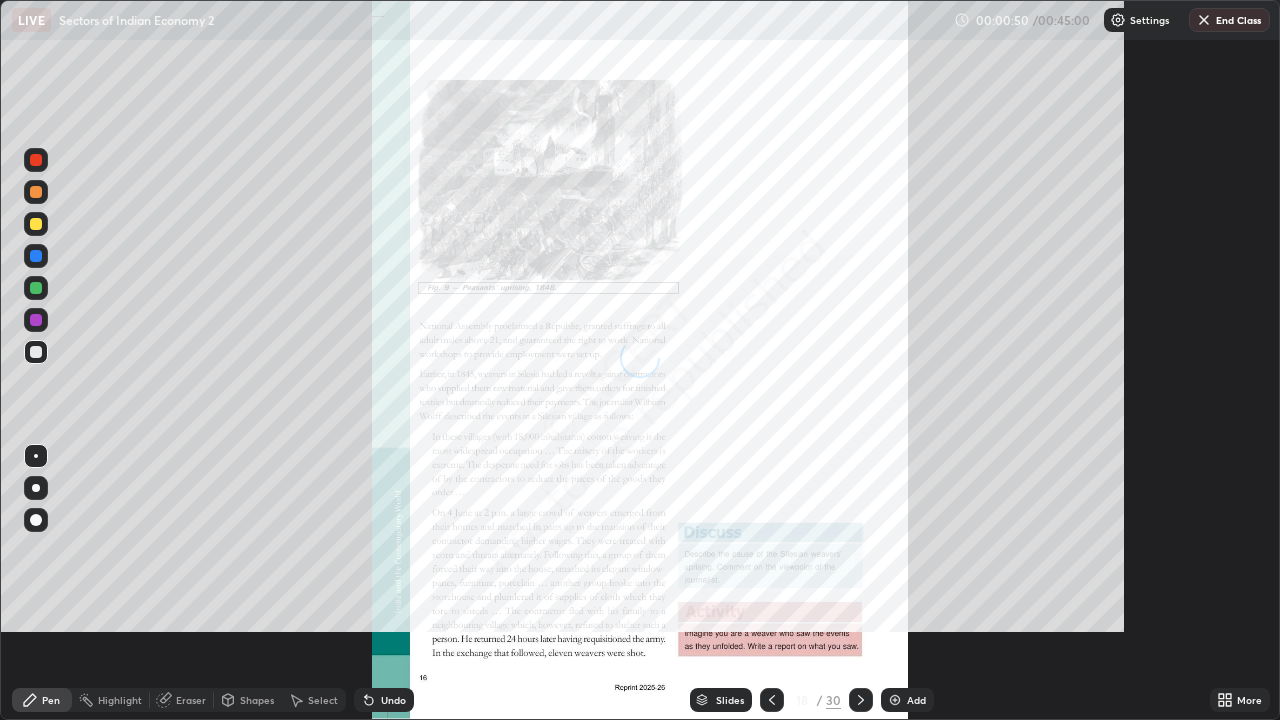 scroll, scrollTop: 99280, scrollLeft: 98720, axis: both 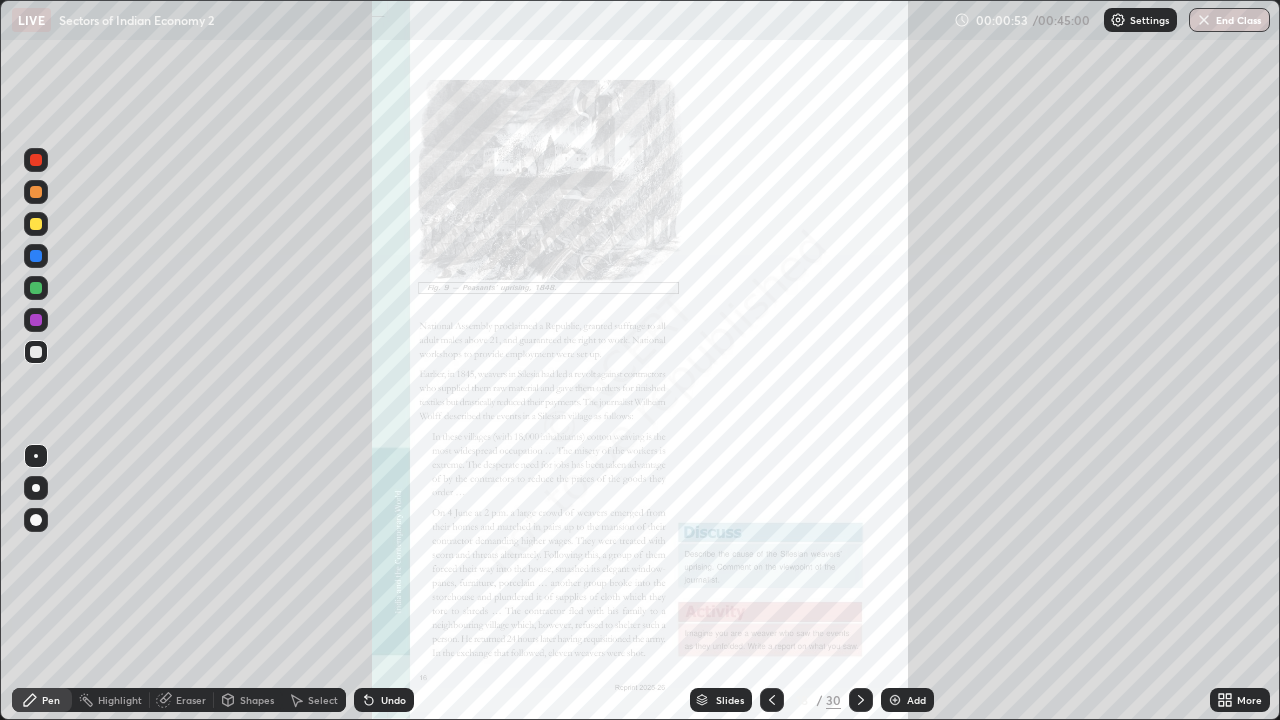 click 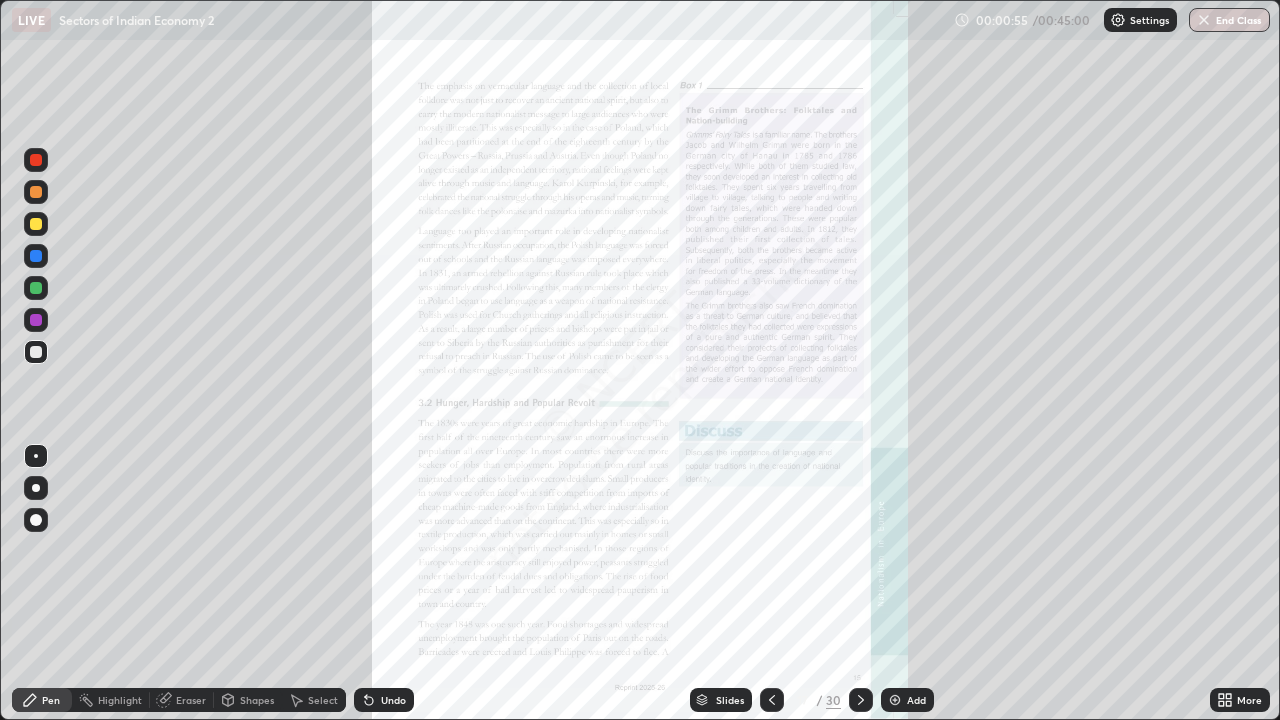click 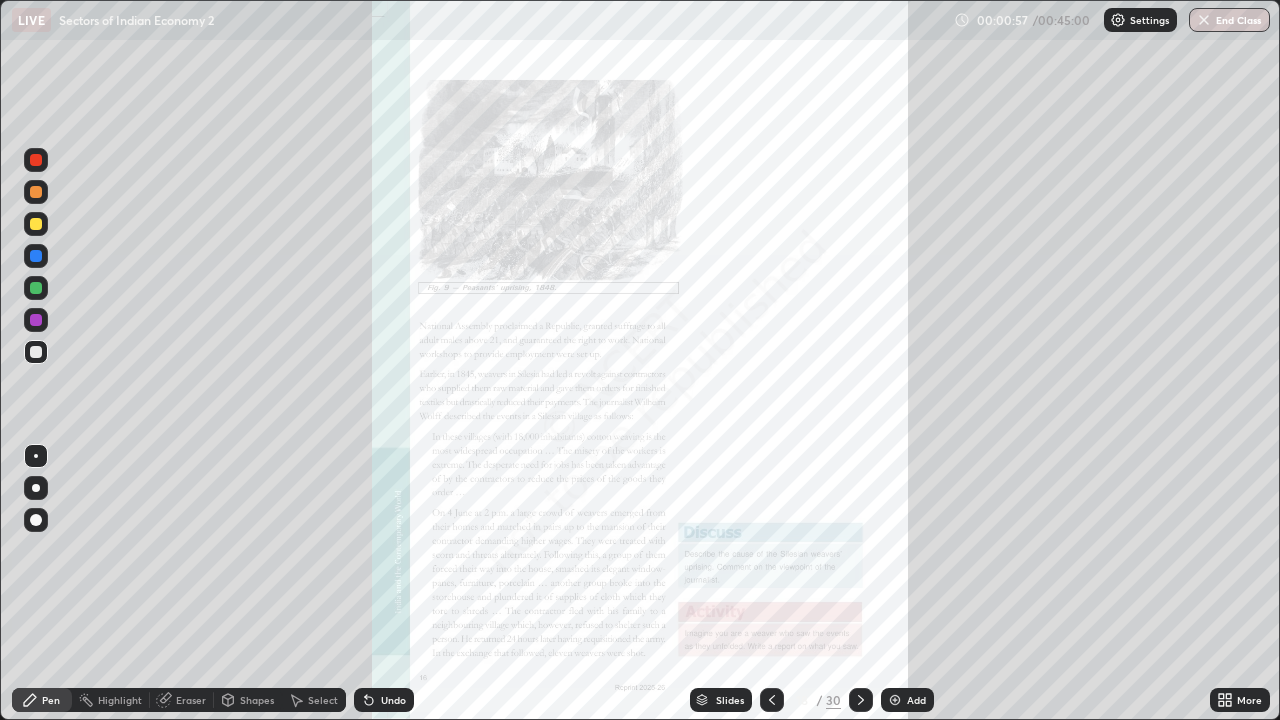 click 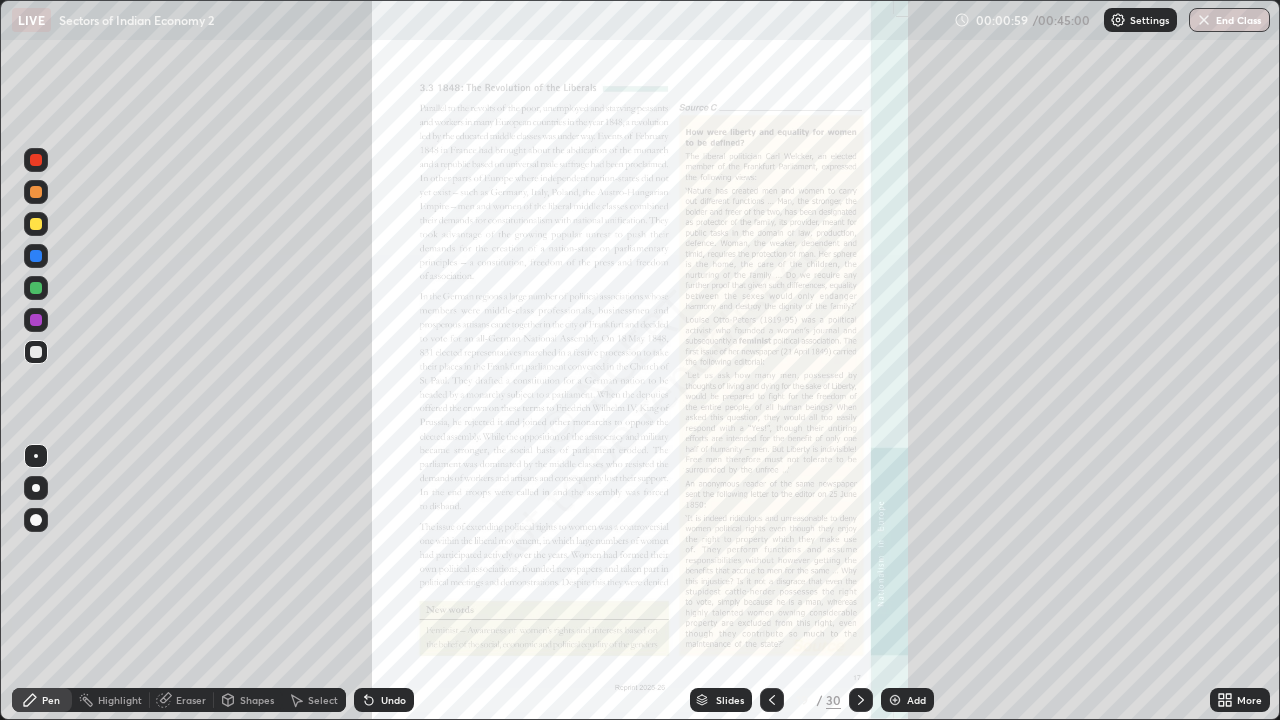 click 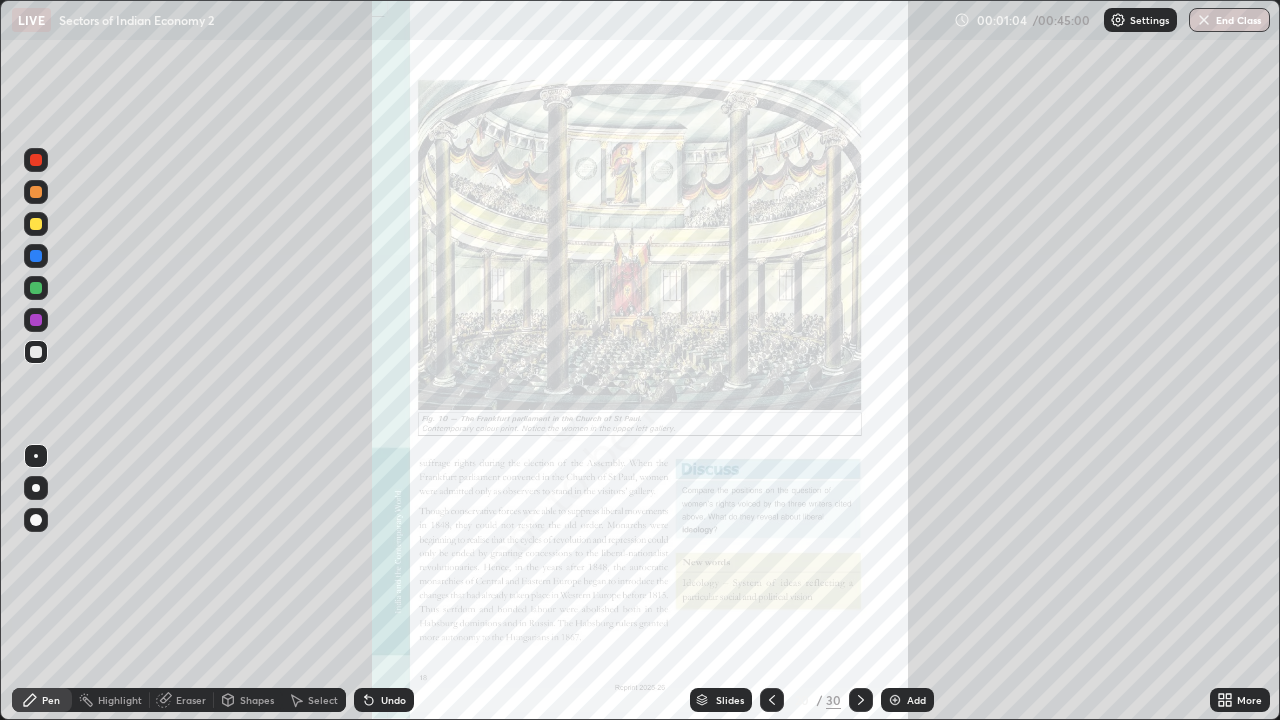 click 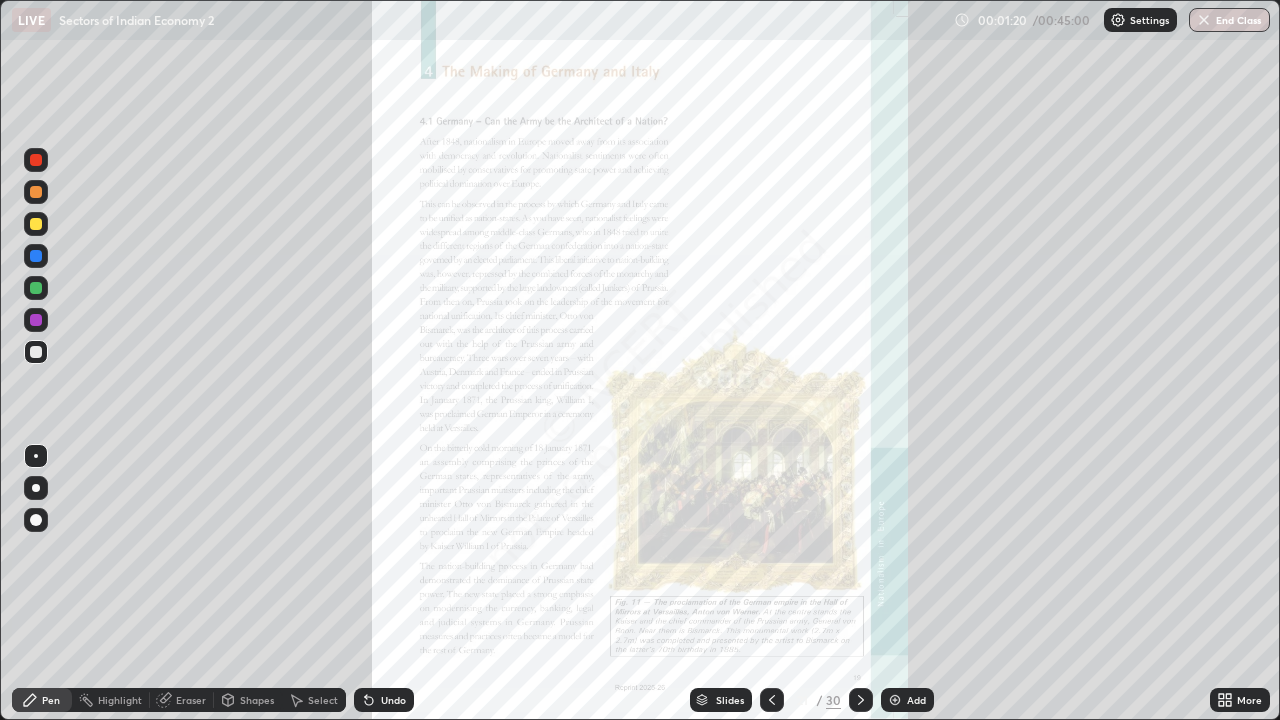 click 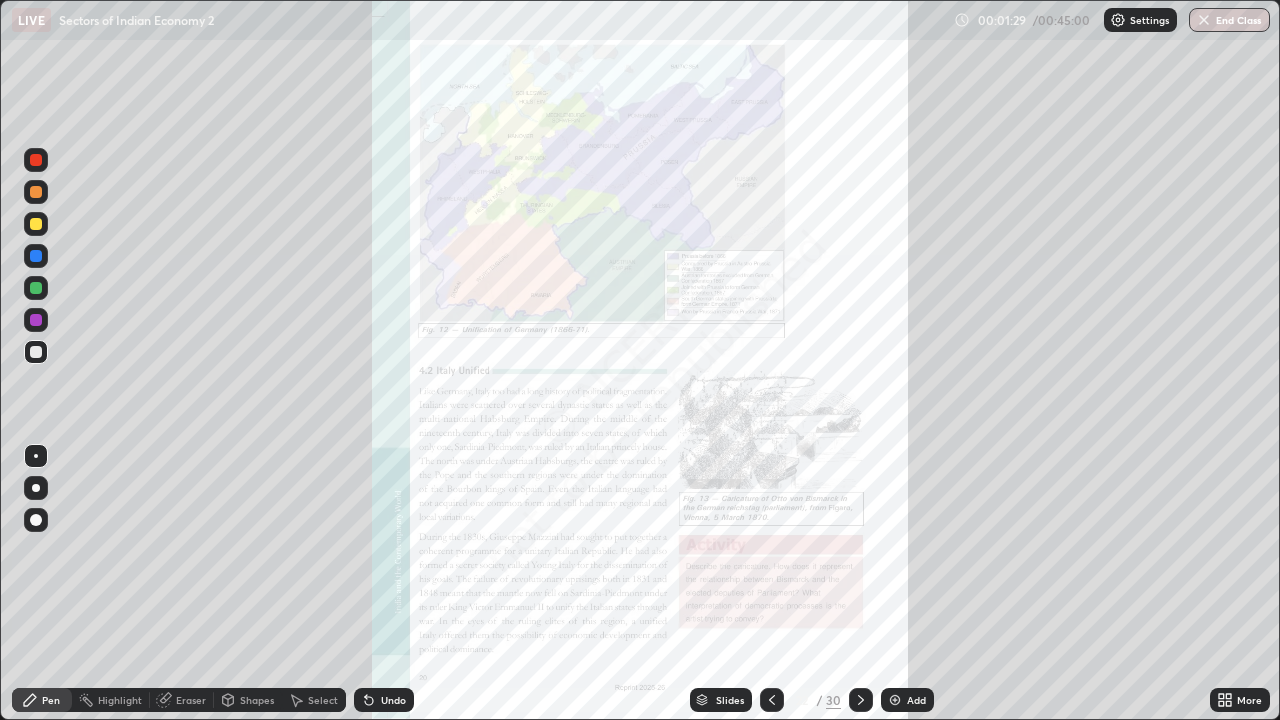 click 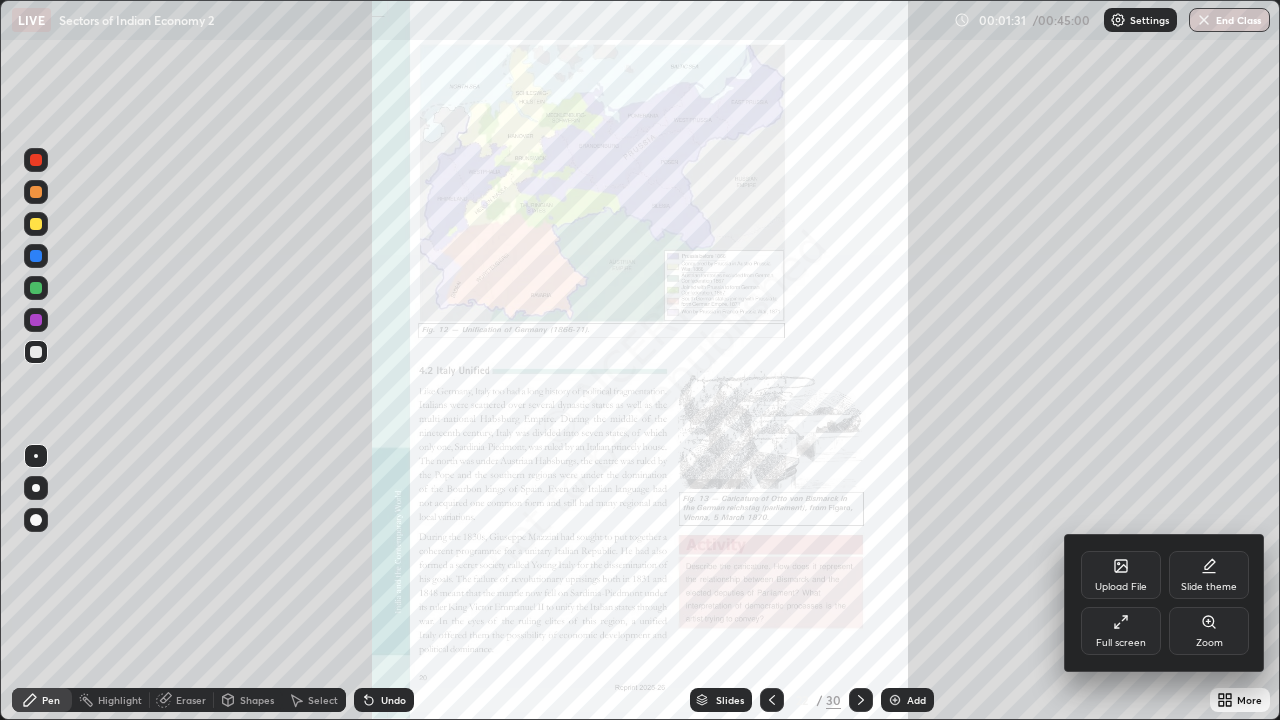 click on "Full screen" at bounding box center [1121, 631] 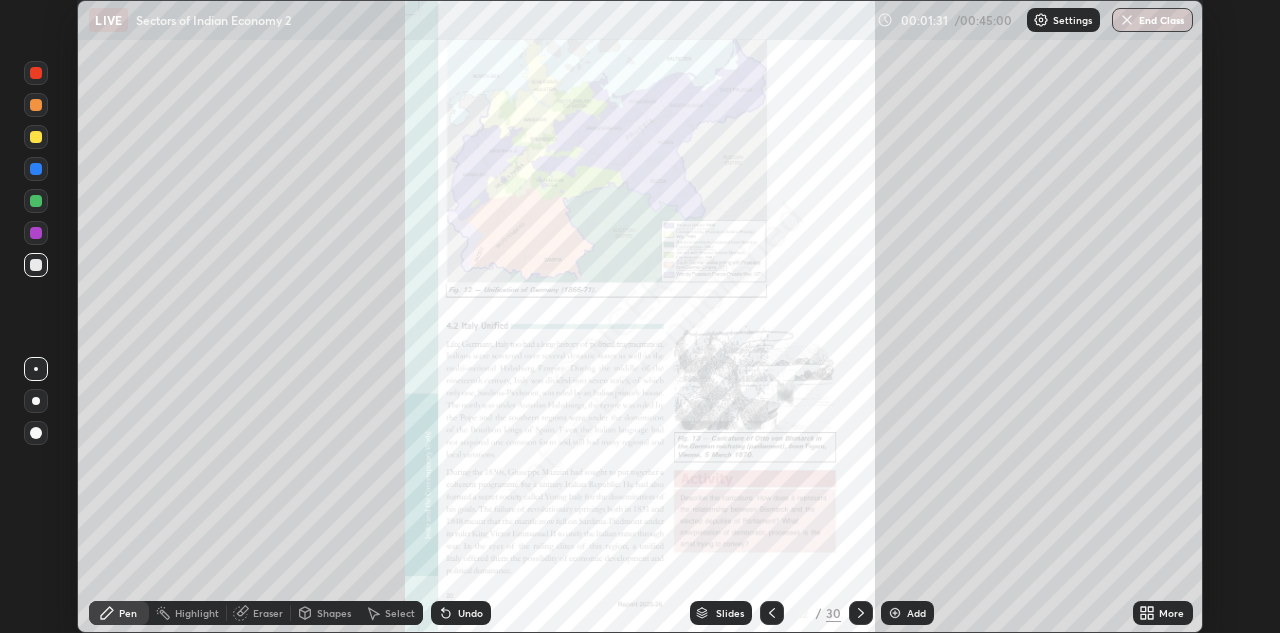 scroll, scrollTop: 633, scrollLeft: 1280, axis: both 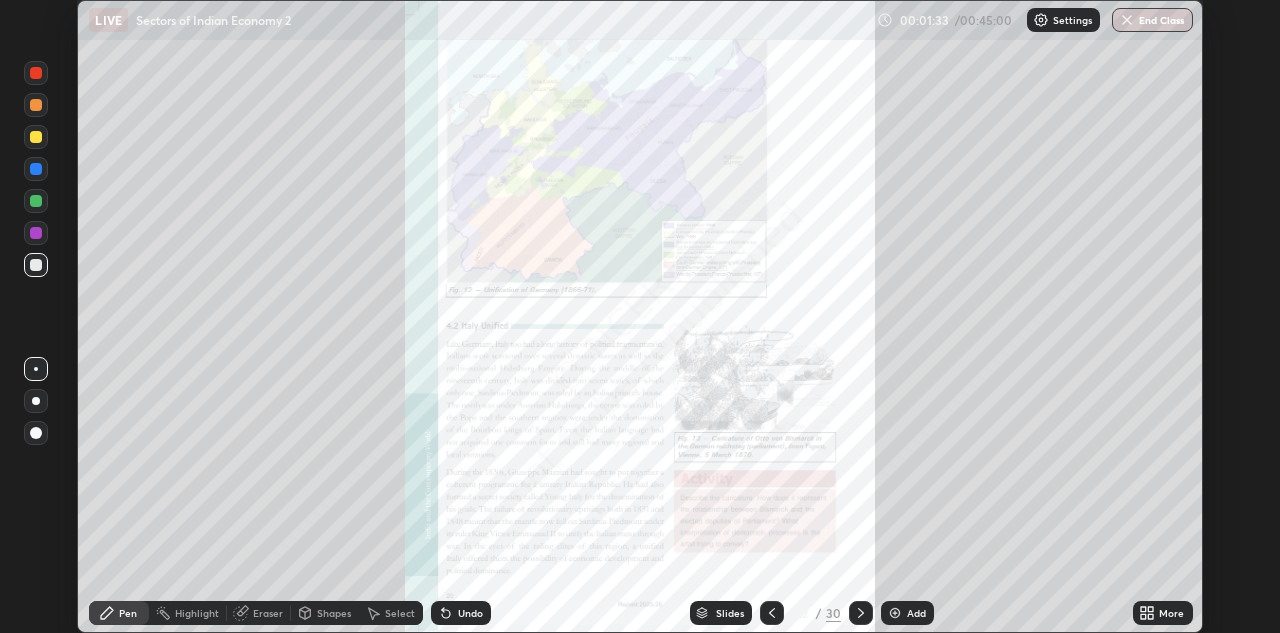 click 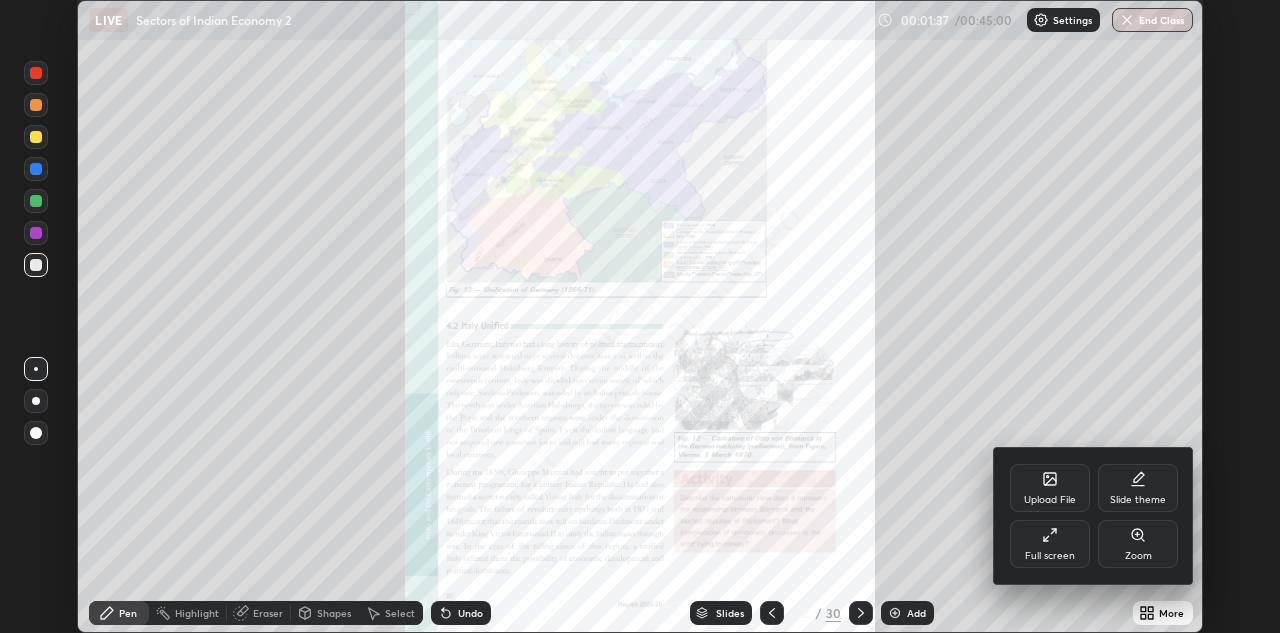 click 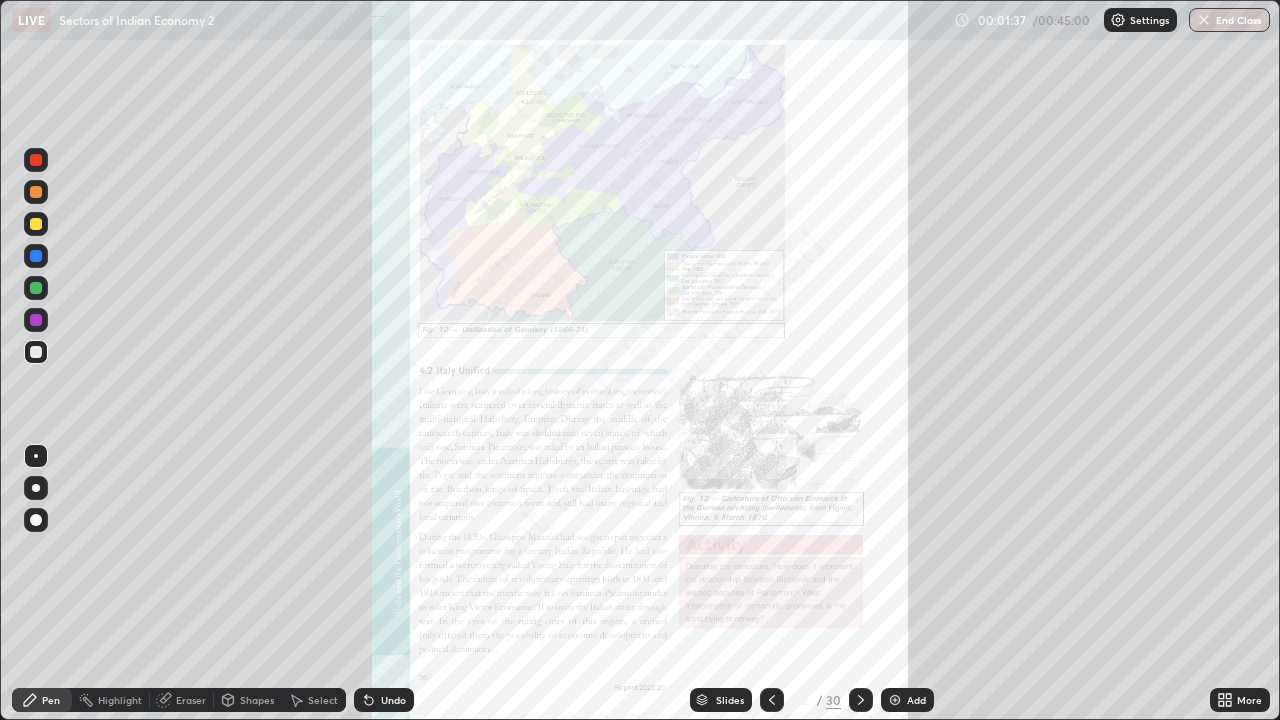 scroll, scrollTop: 99280, scrollLeft: 98720, axis: both 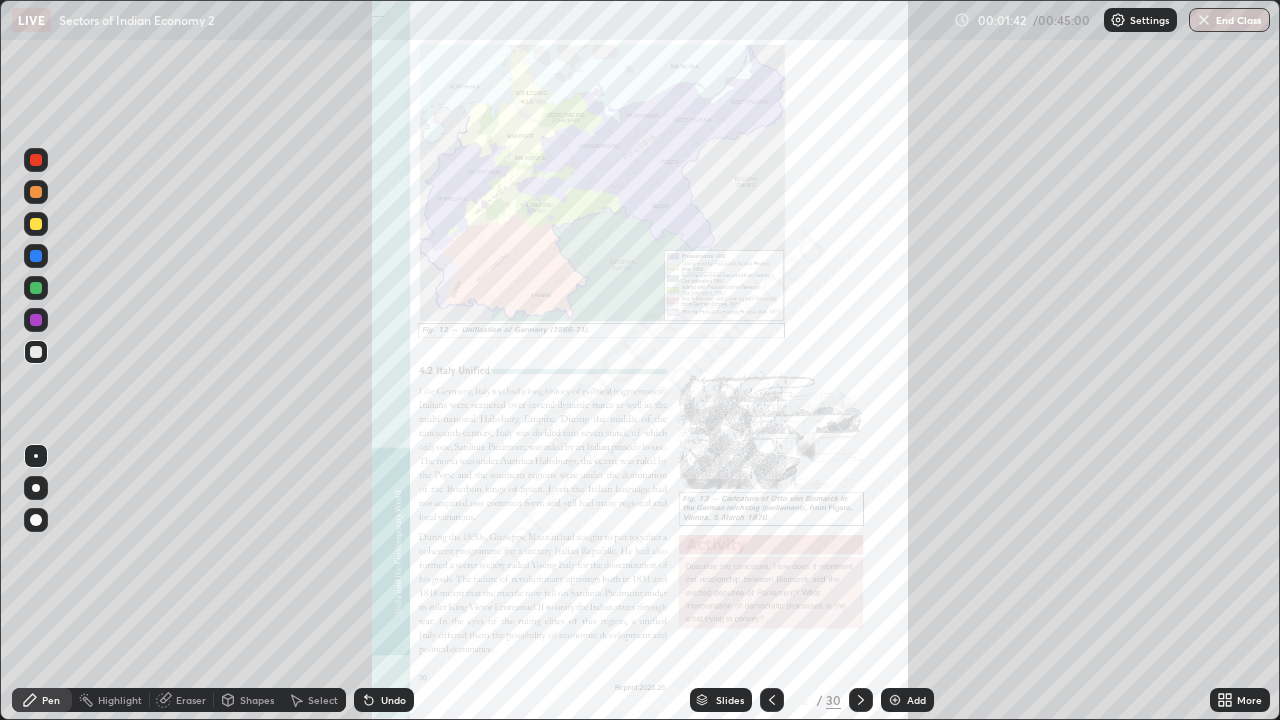 click 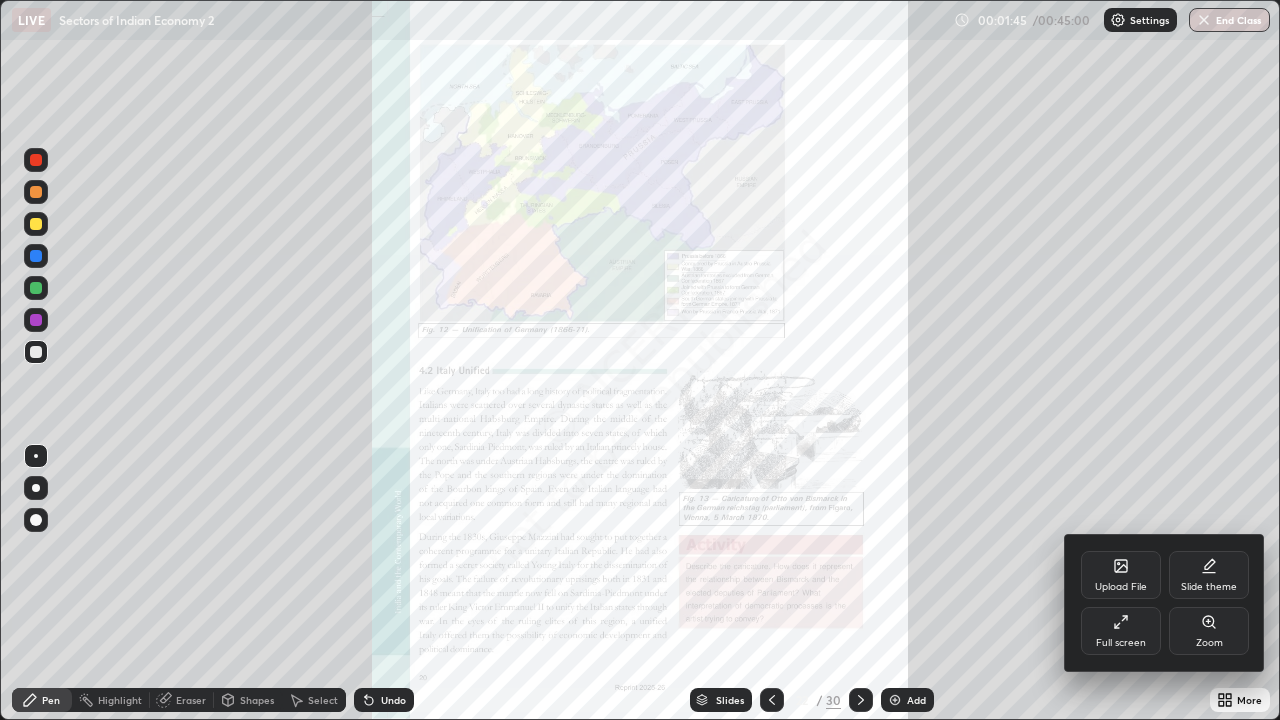 click on "Zoom" at bounding box center [1209, 631] 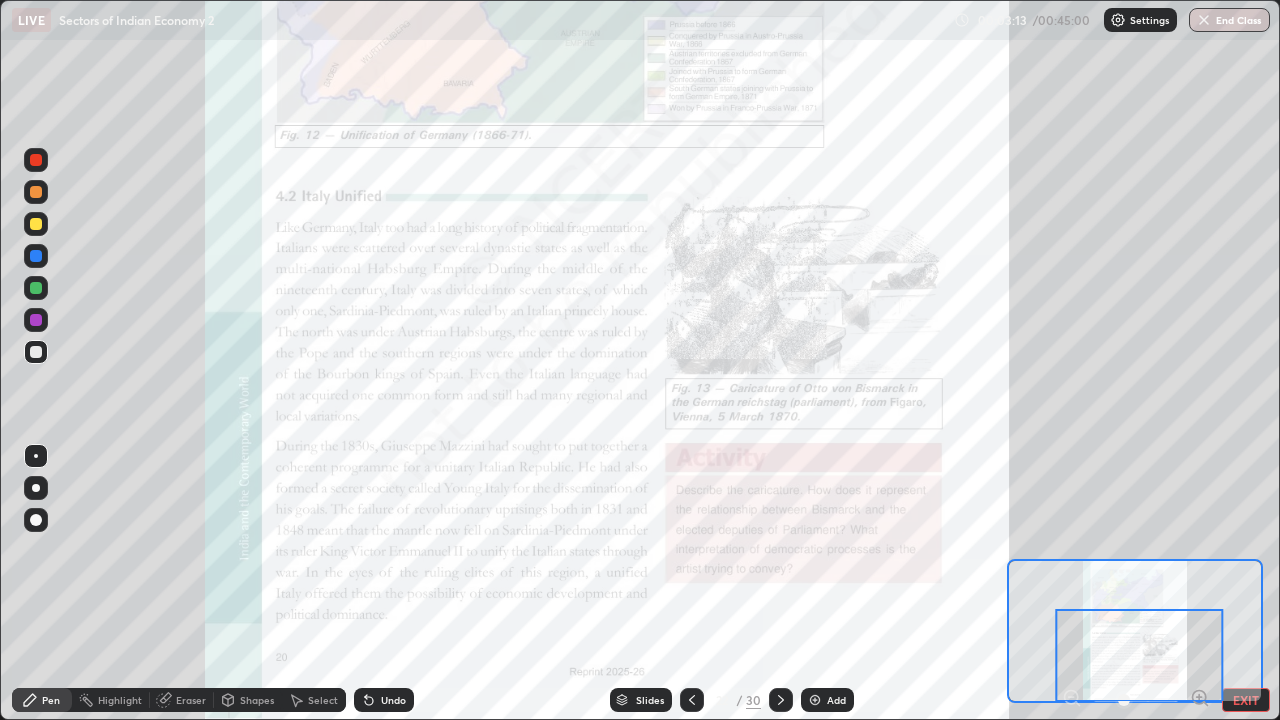 click at bounding box center (36, 320) 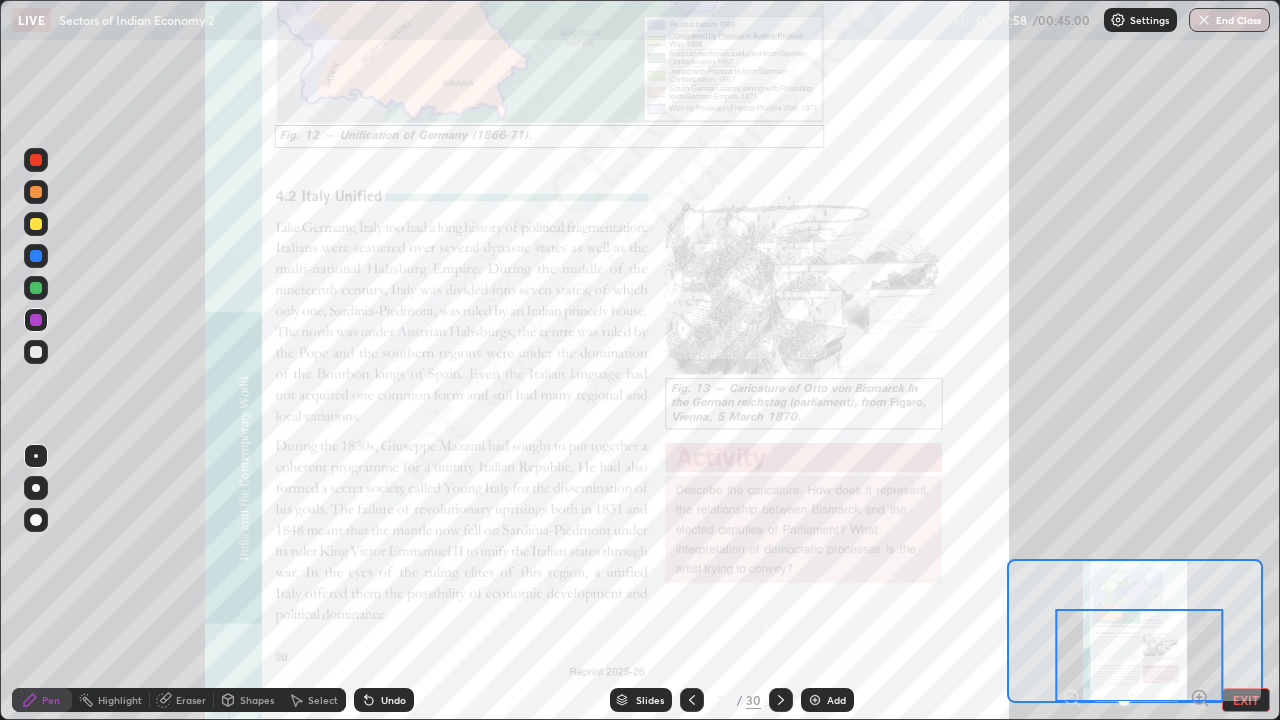 click 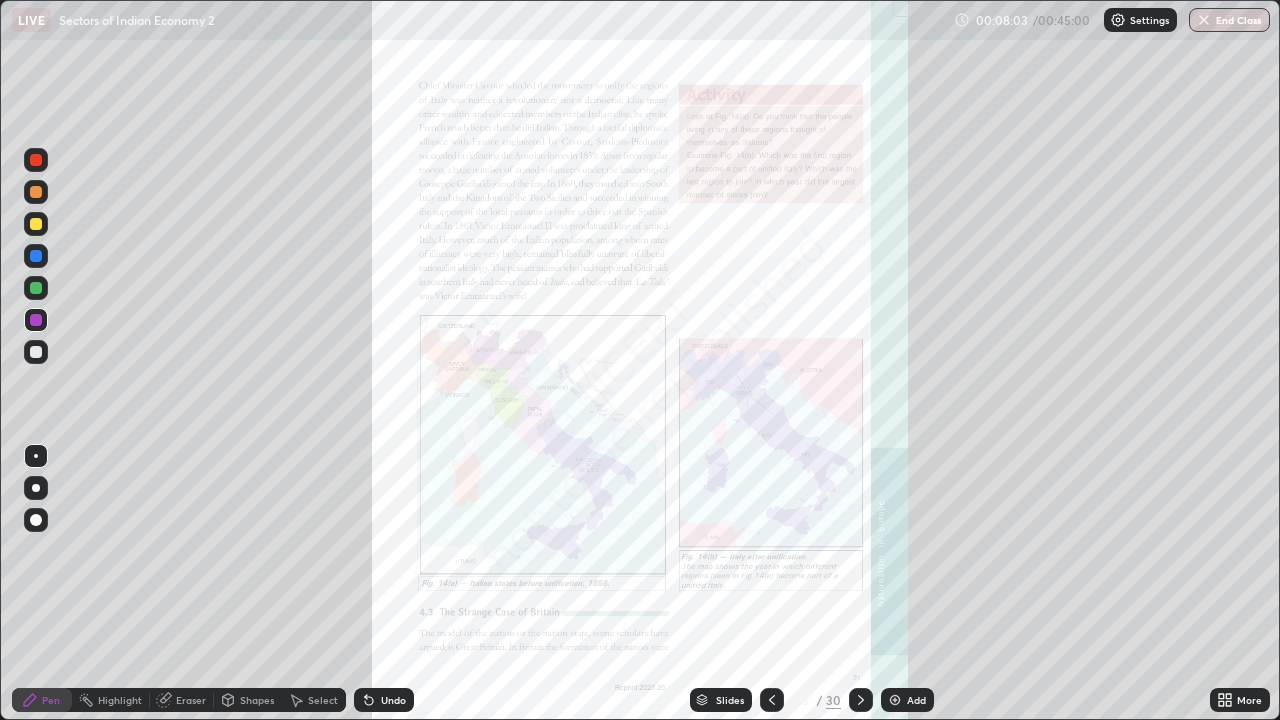 click 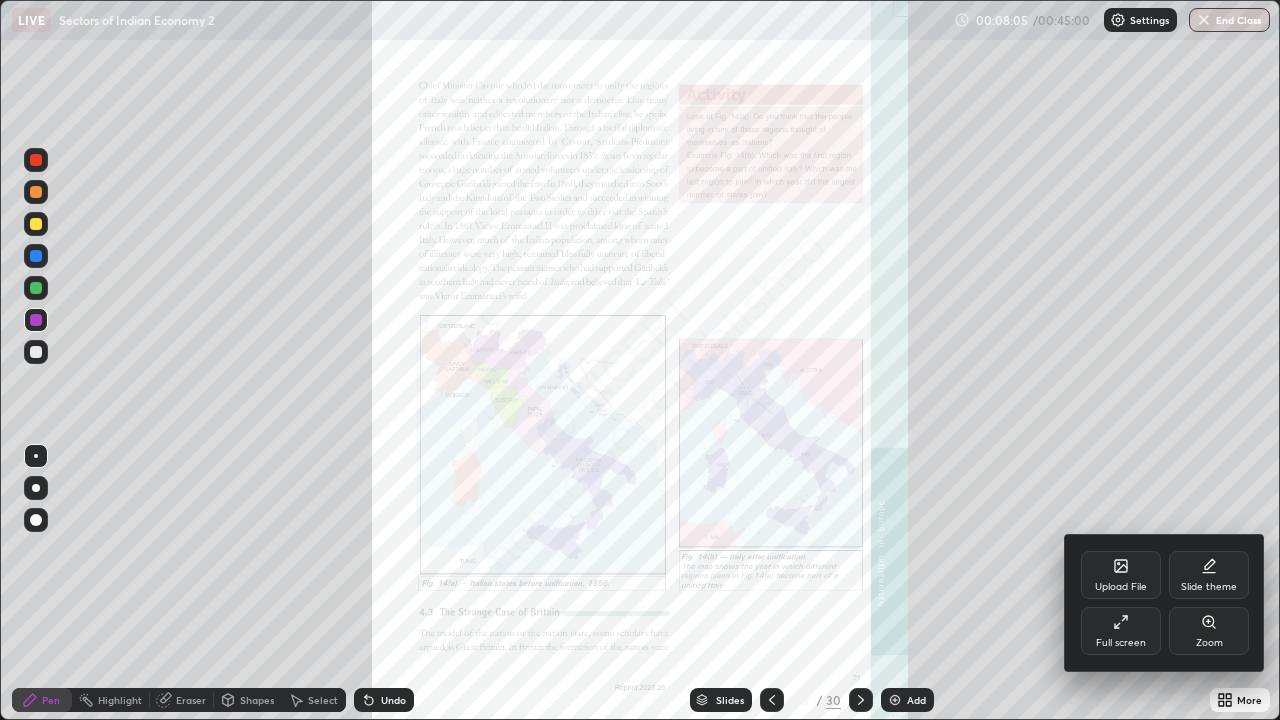 click on "Zoom" at bounding box center (1209, 631) 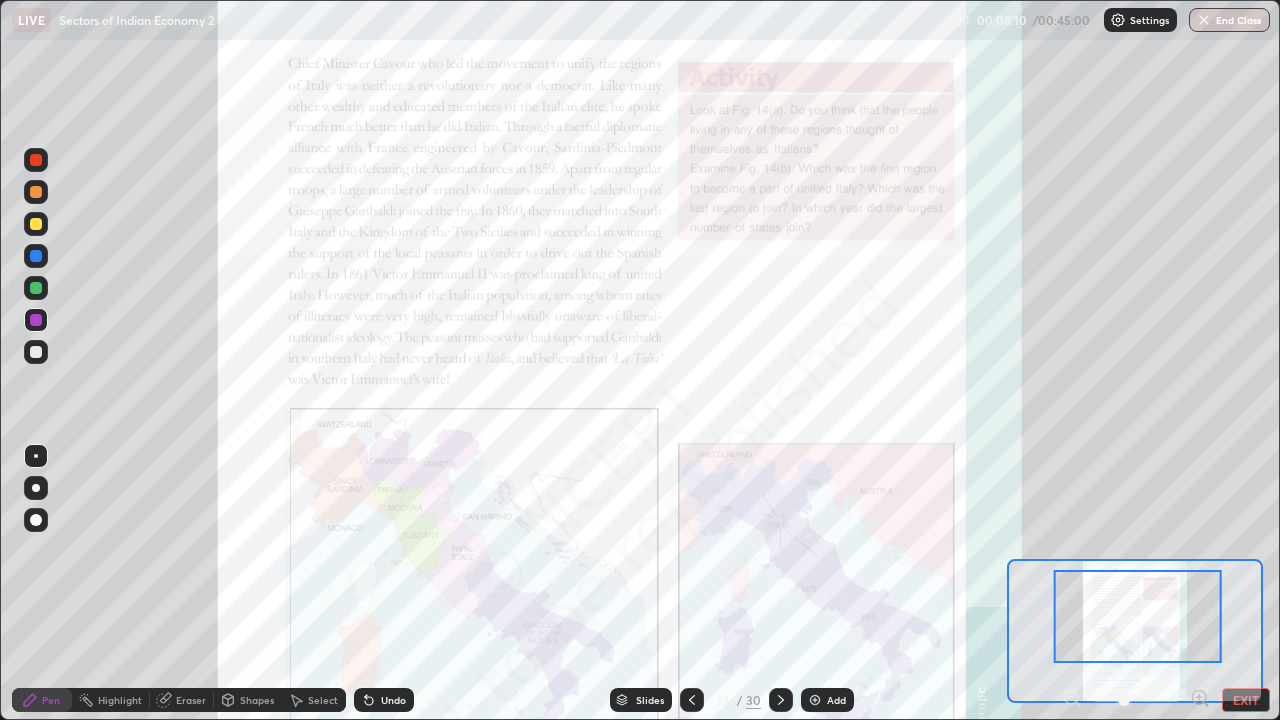 click 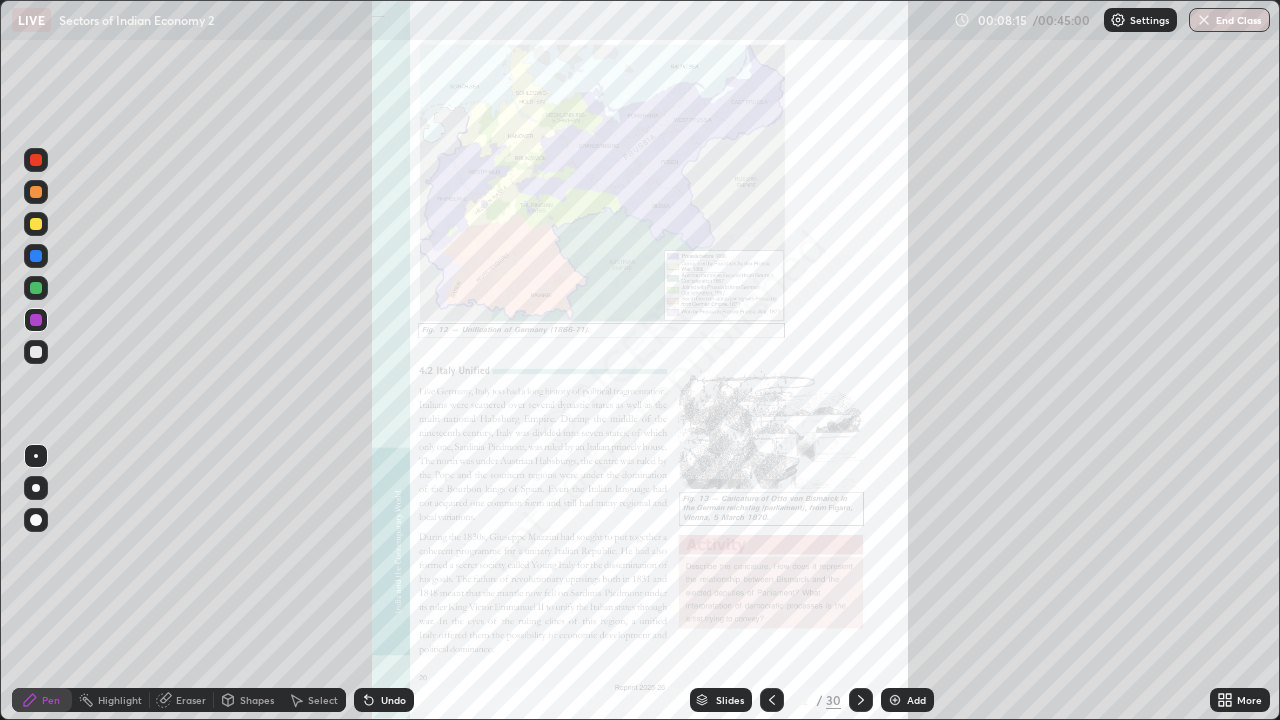 click 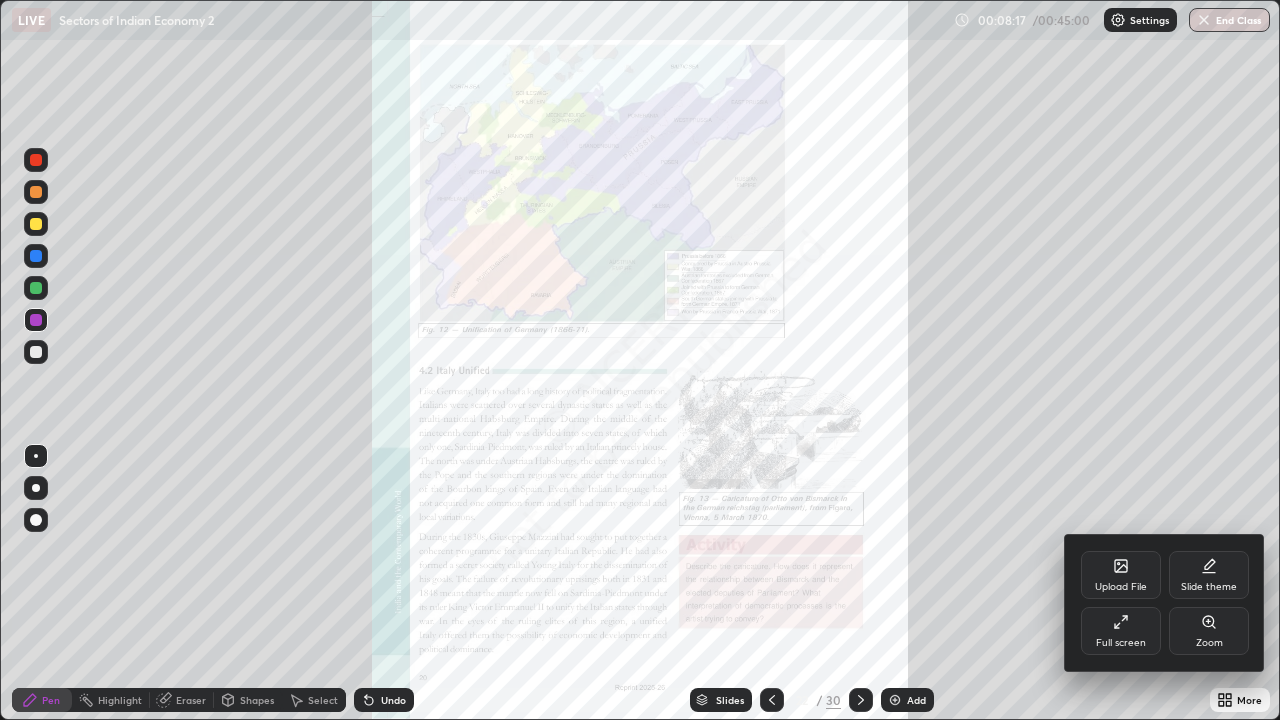 click on "Zoom" at bounding box center (1209, 631) 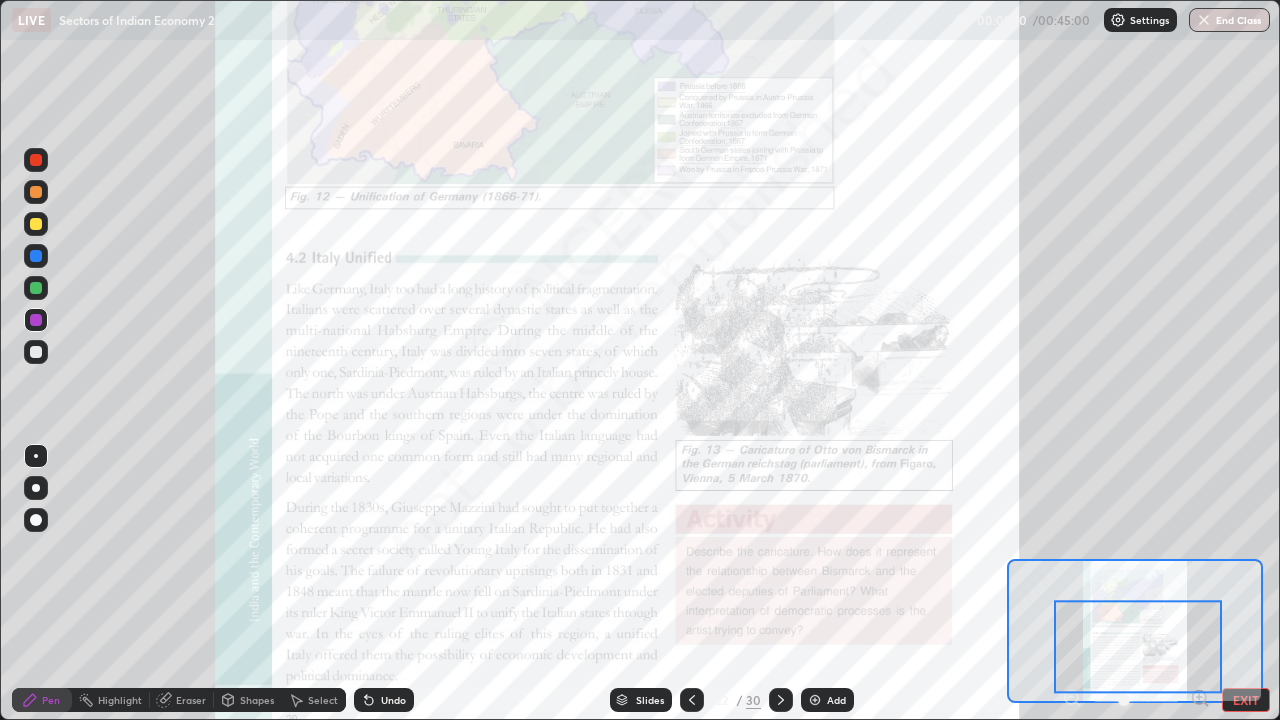 click 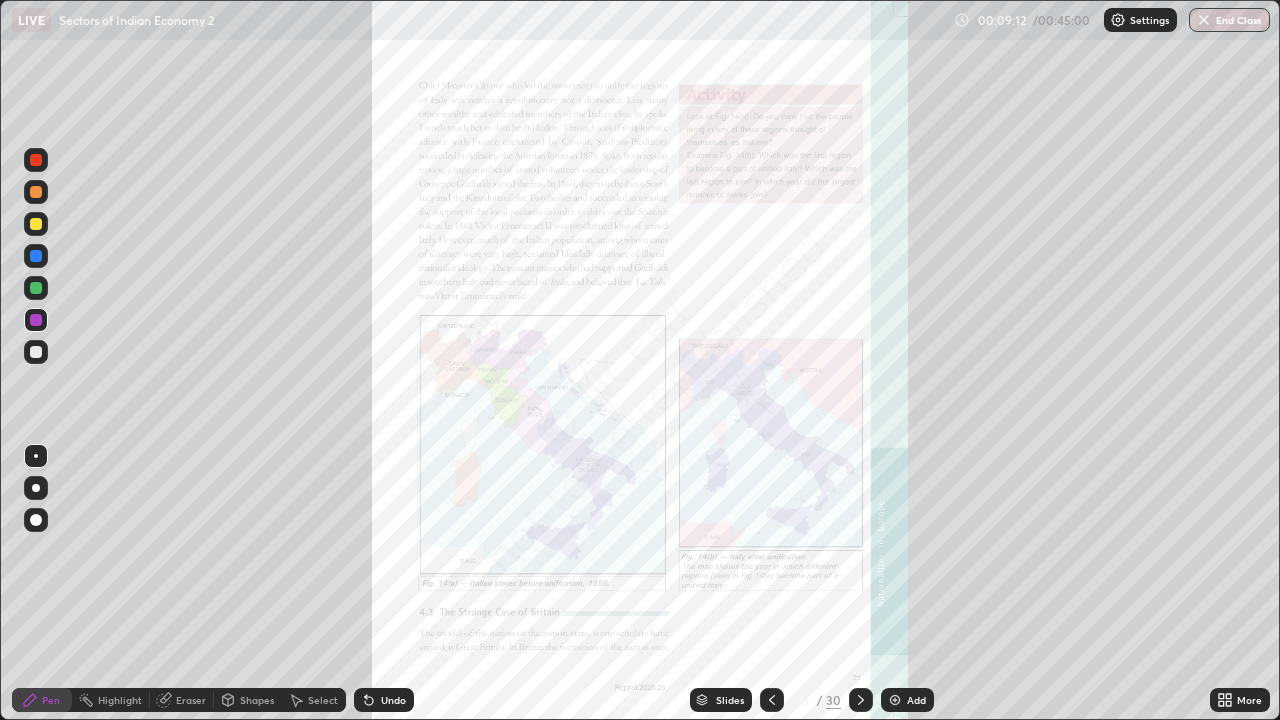 click 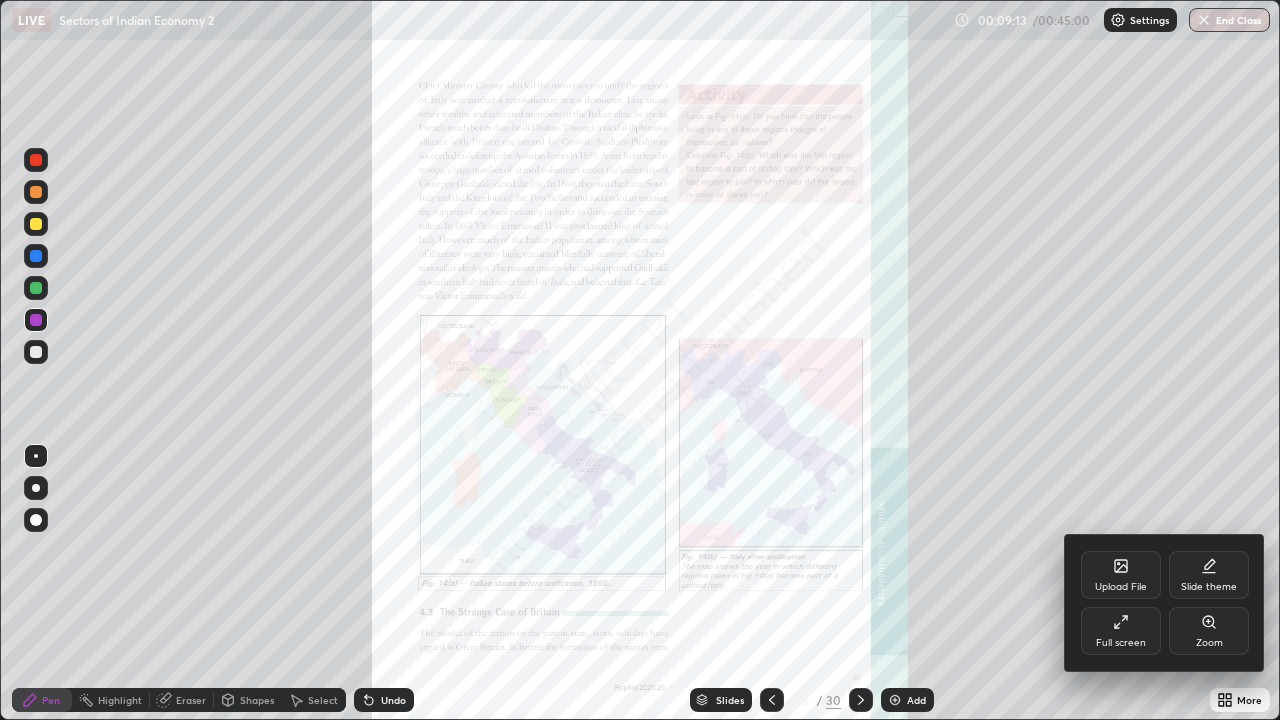 click on "Zoom" at bounding box center (1209, 643) 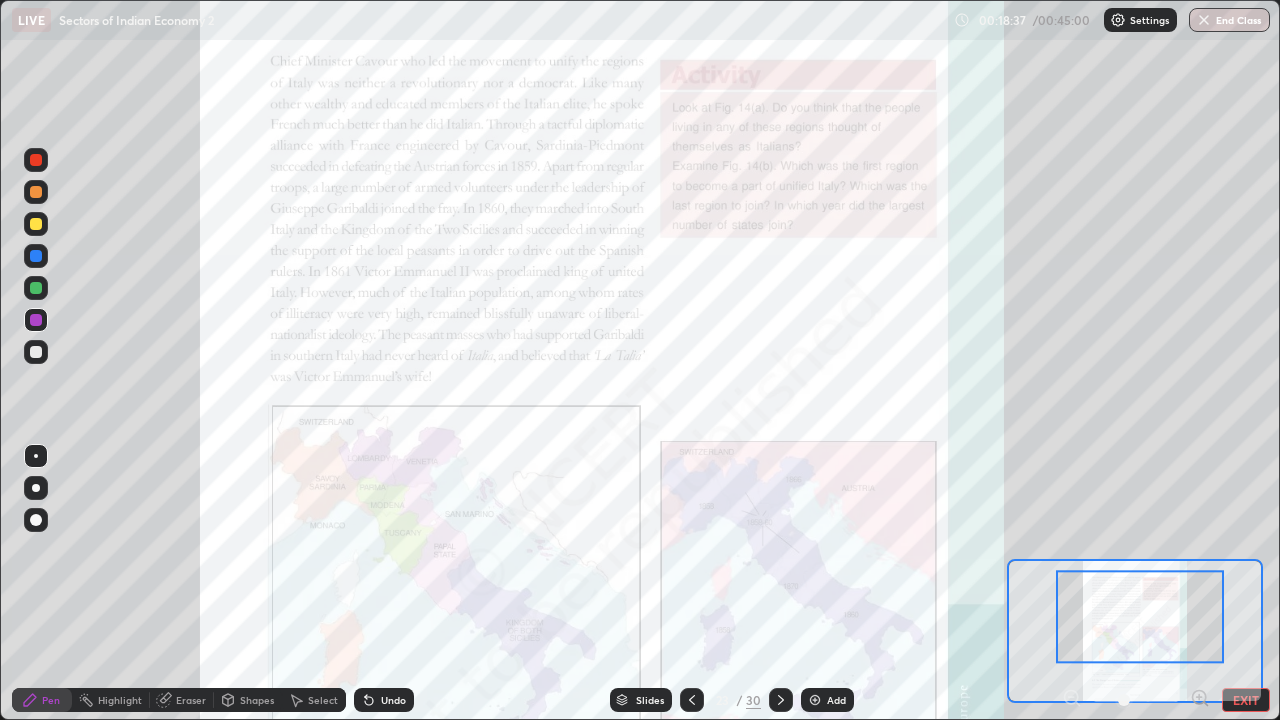 click 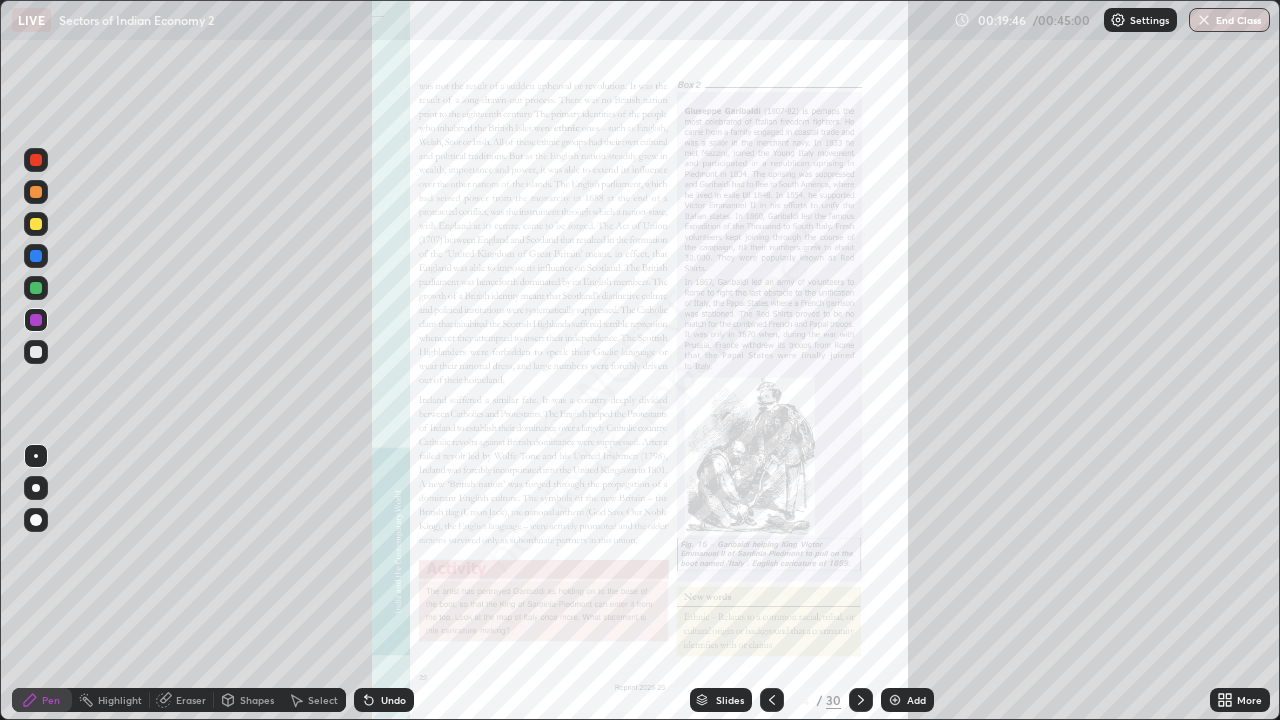 click 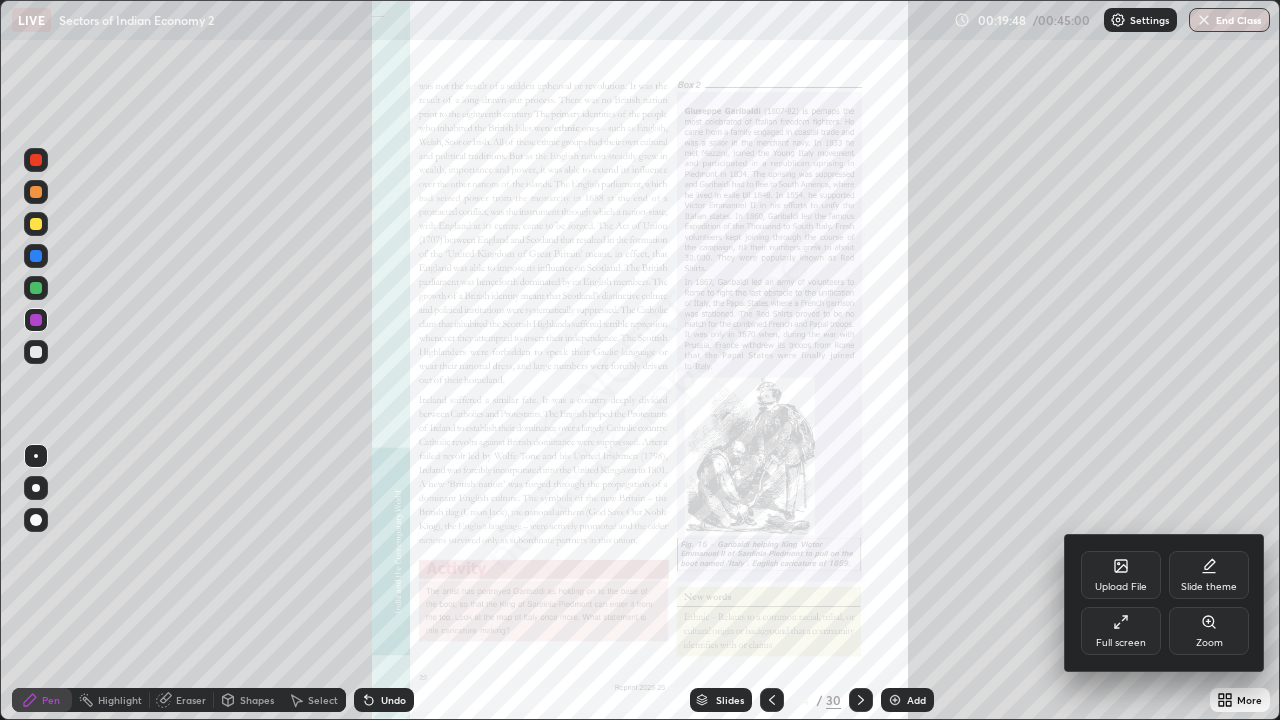 click on "Zoom" at bounding box center (1209, 631) 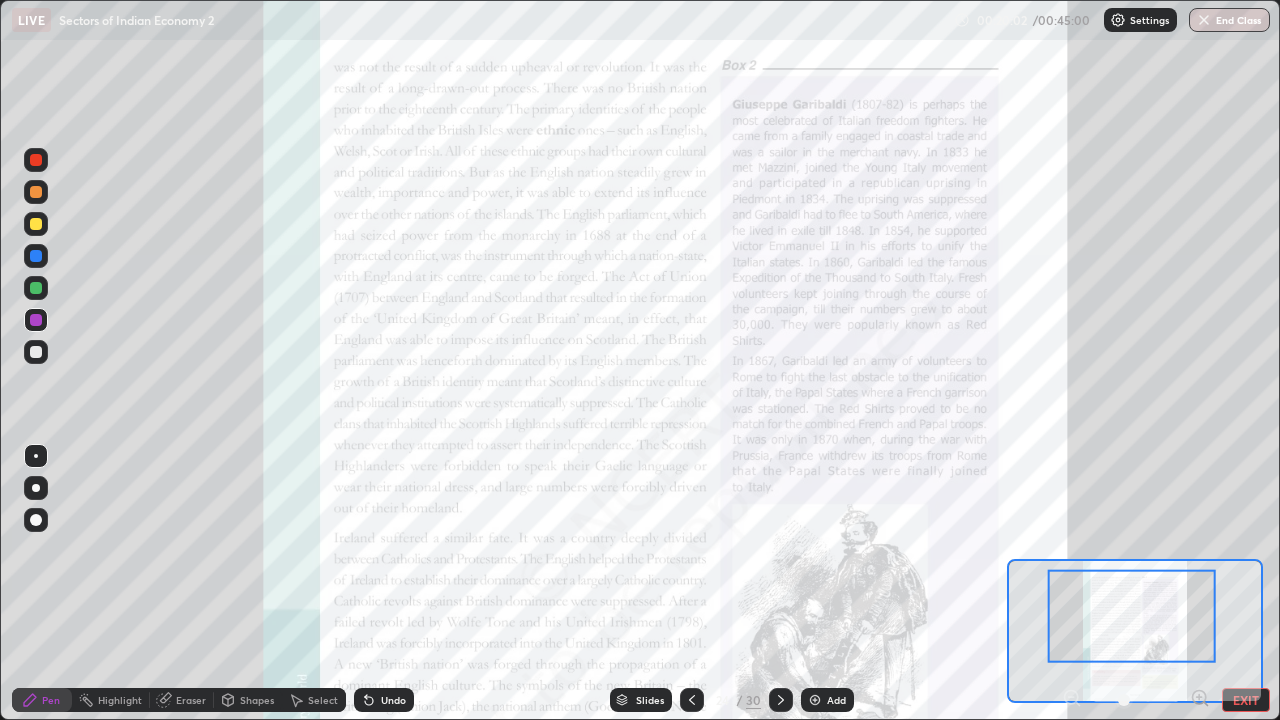click 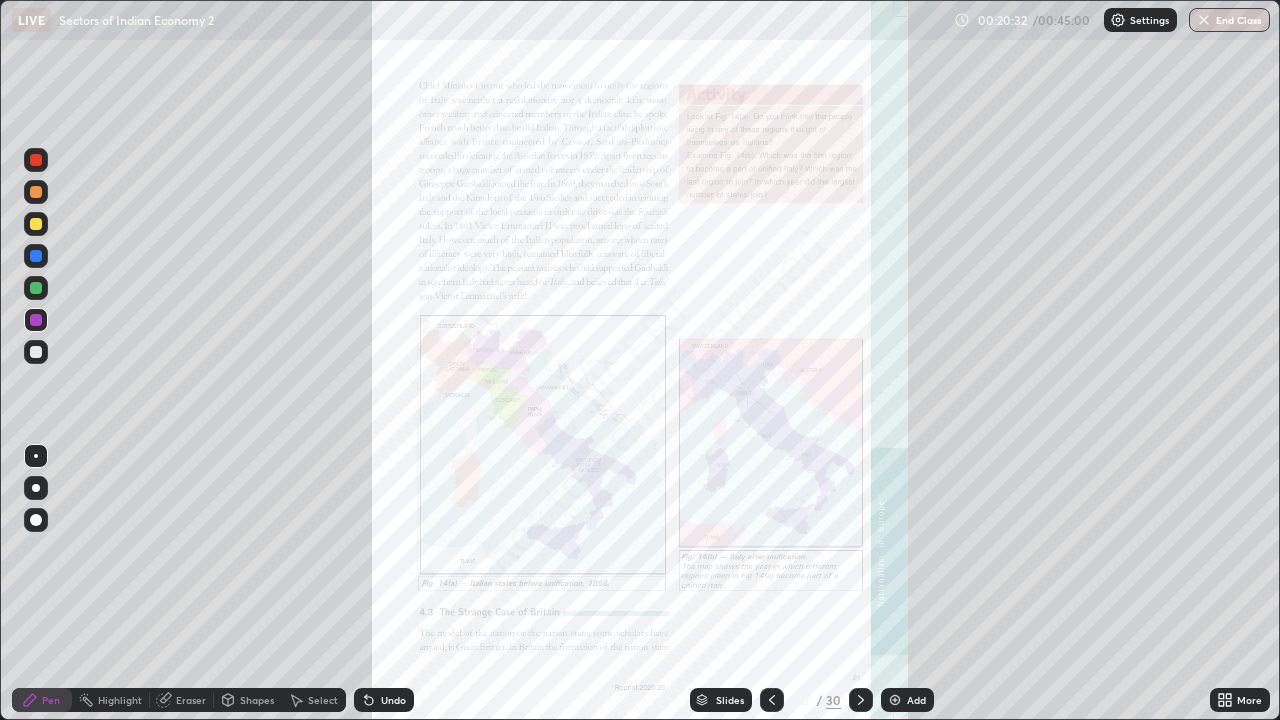 click 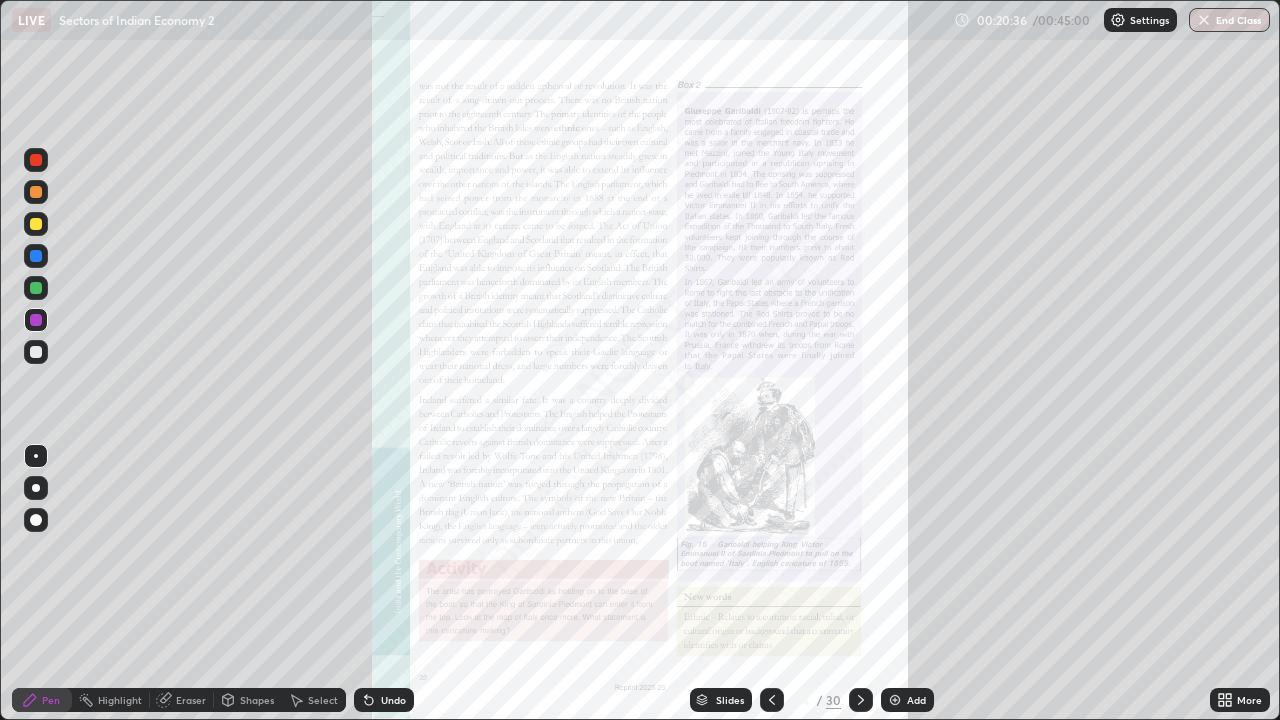 click on "More" at bounding box center (1240, 700) 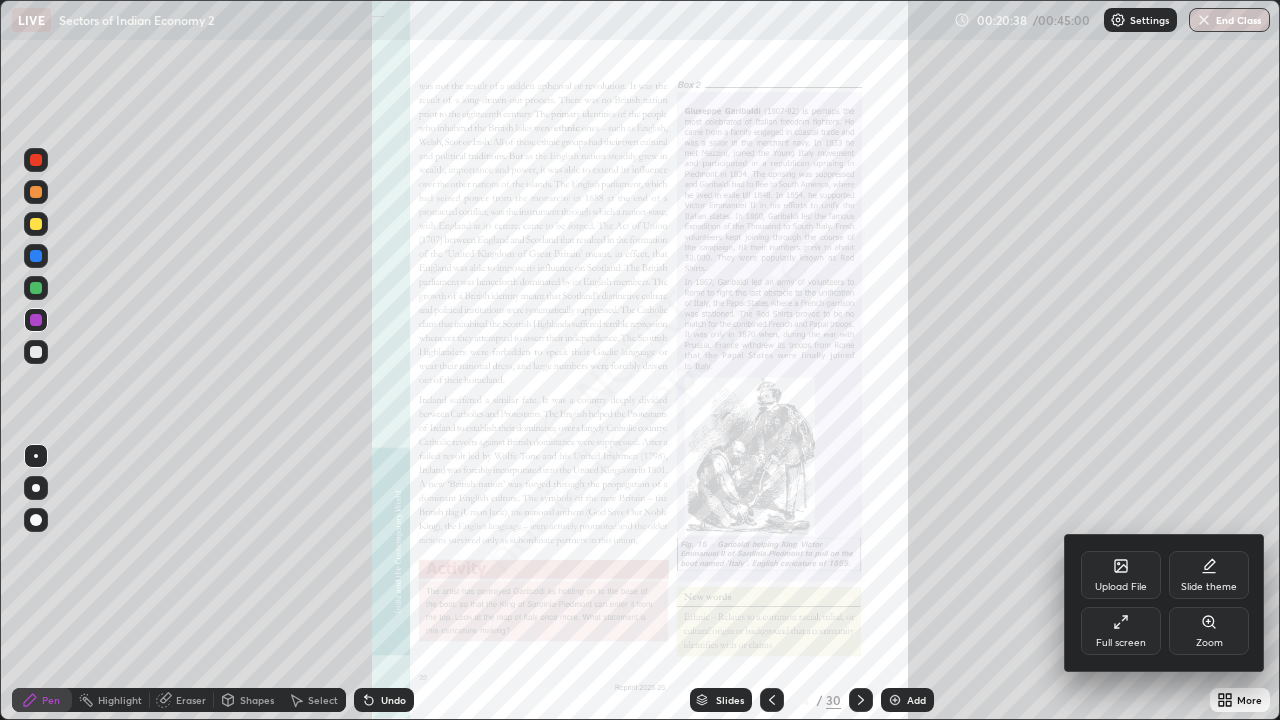 click on "Zoom" at bounding box center (1209, 631) 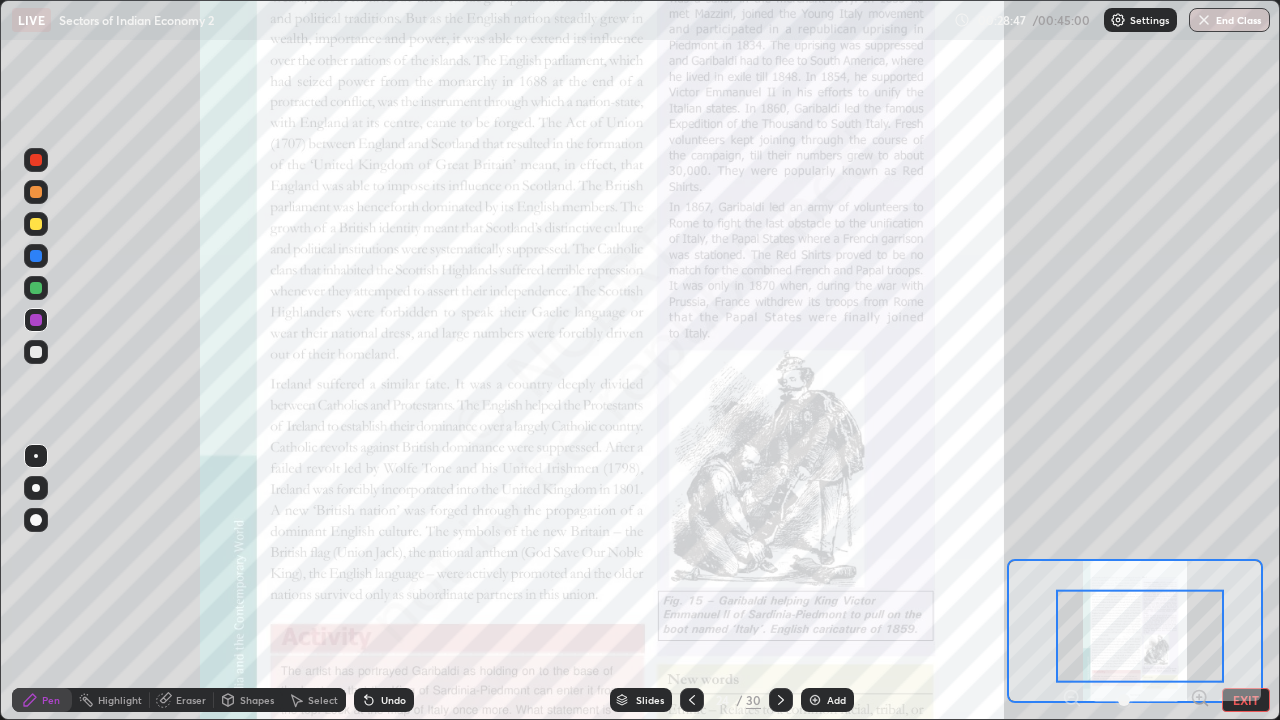 click 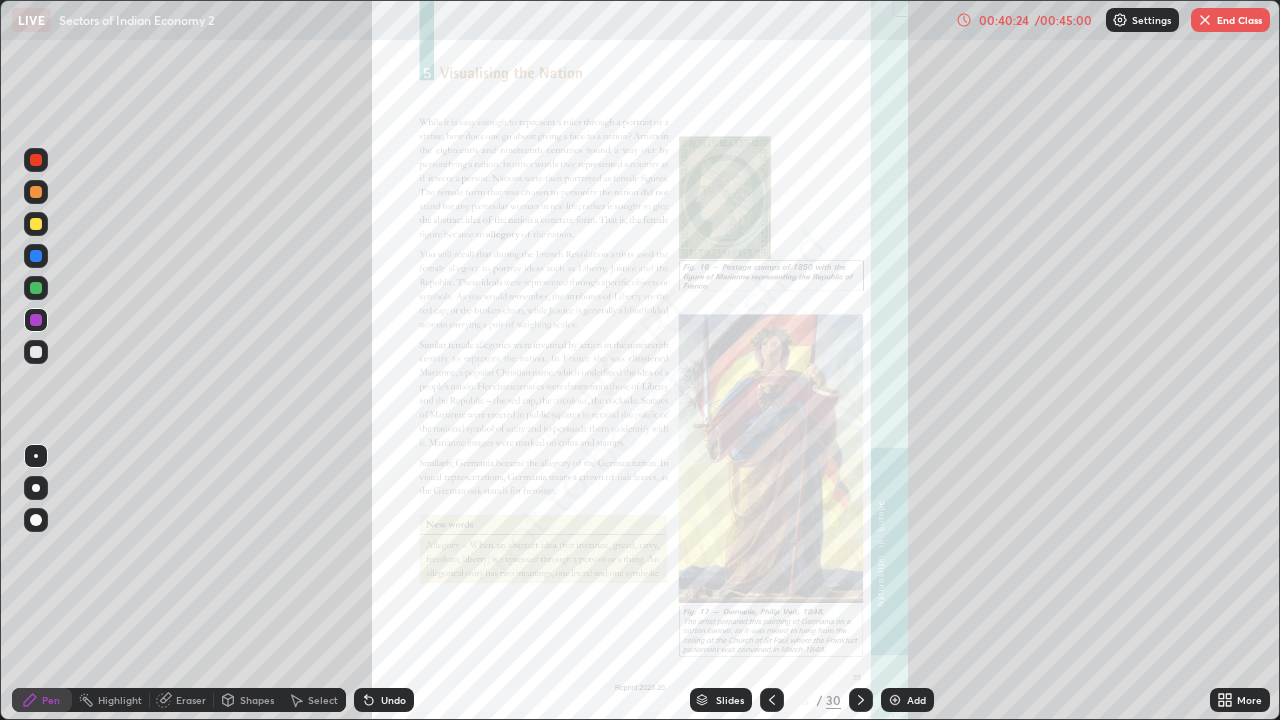 click 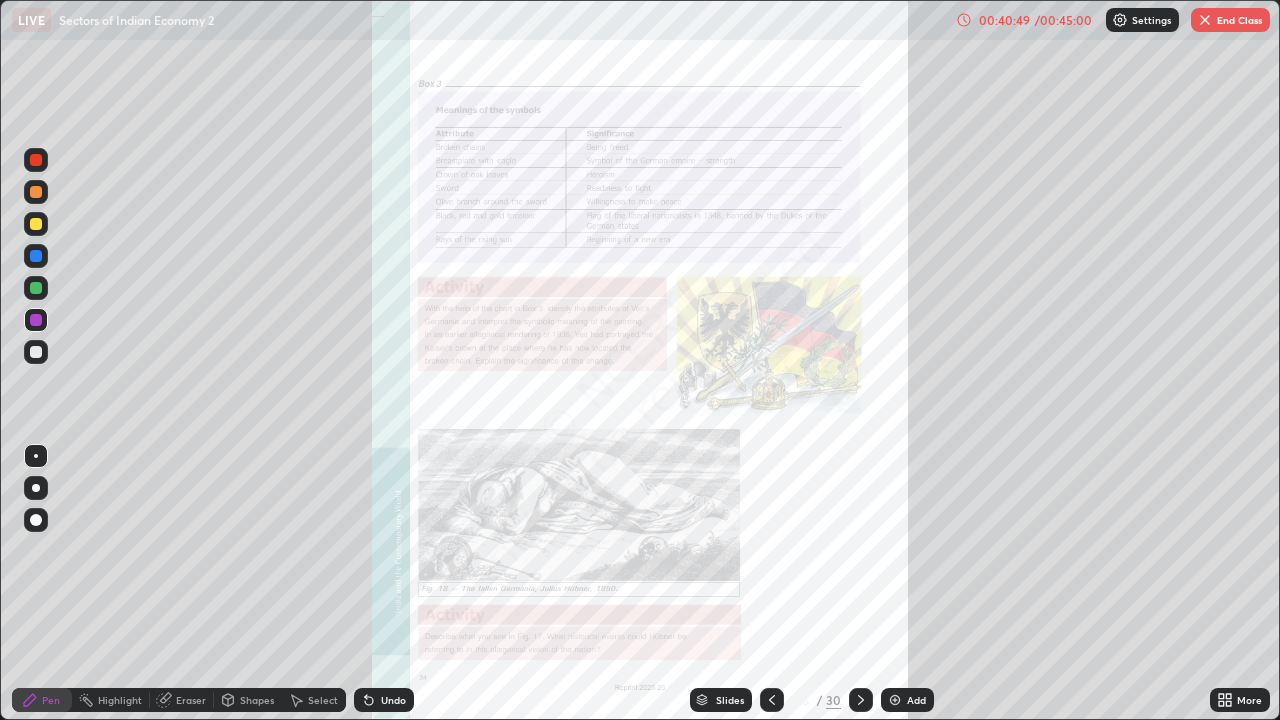 click 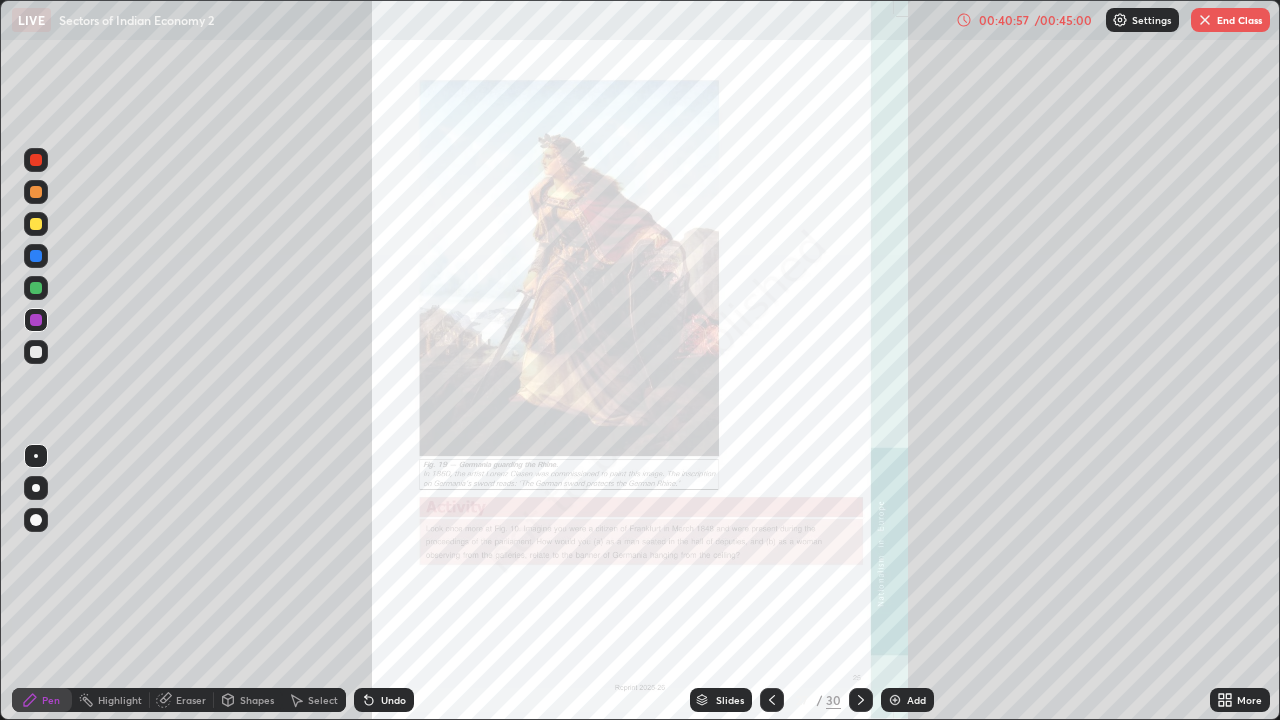 click 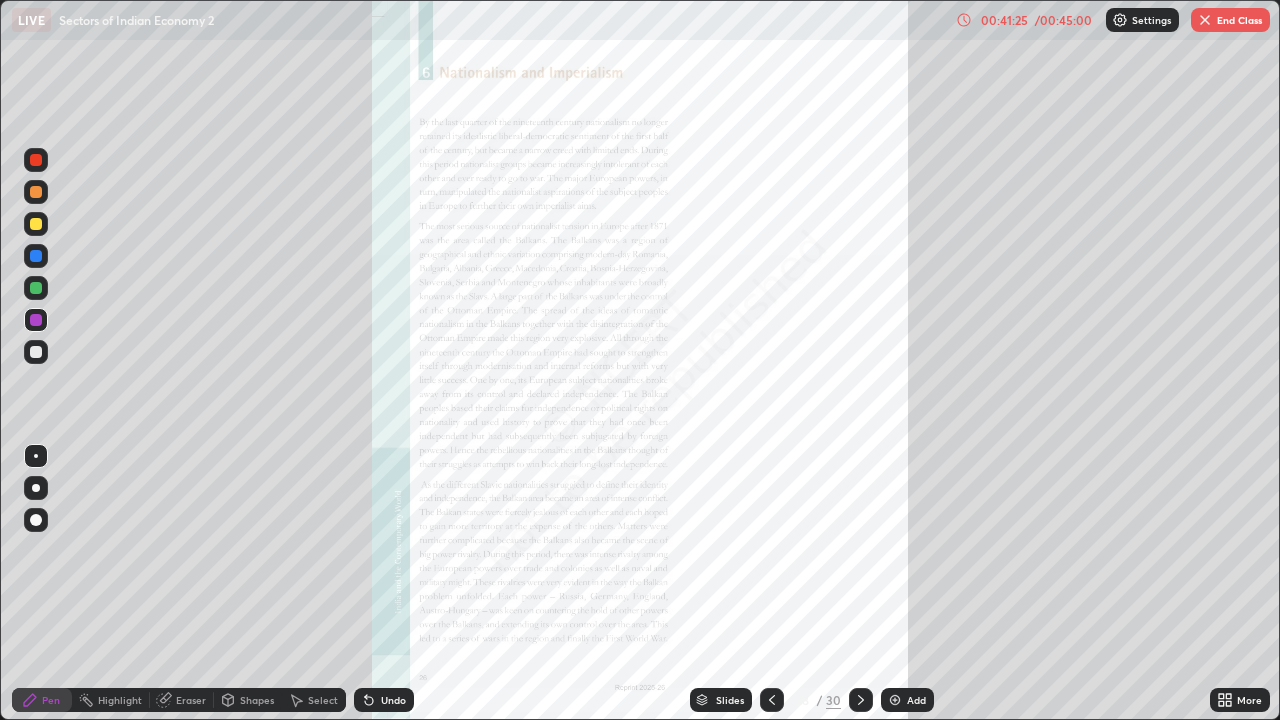 click 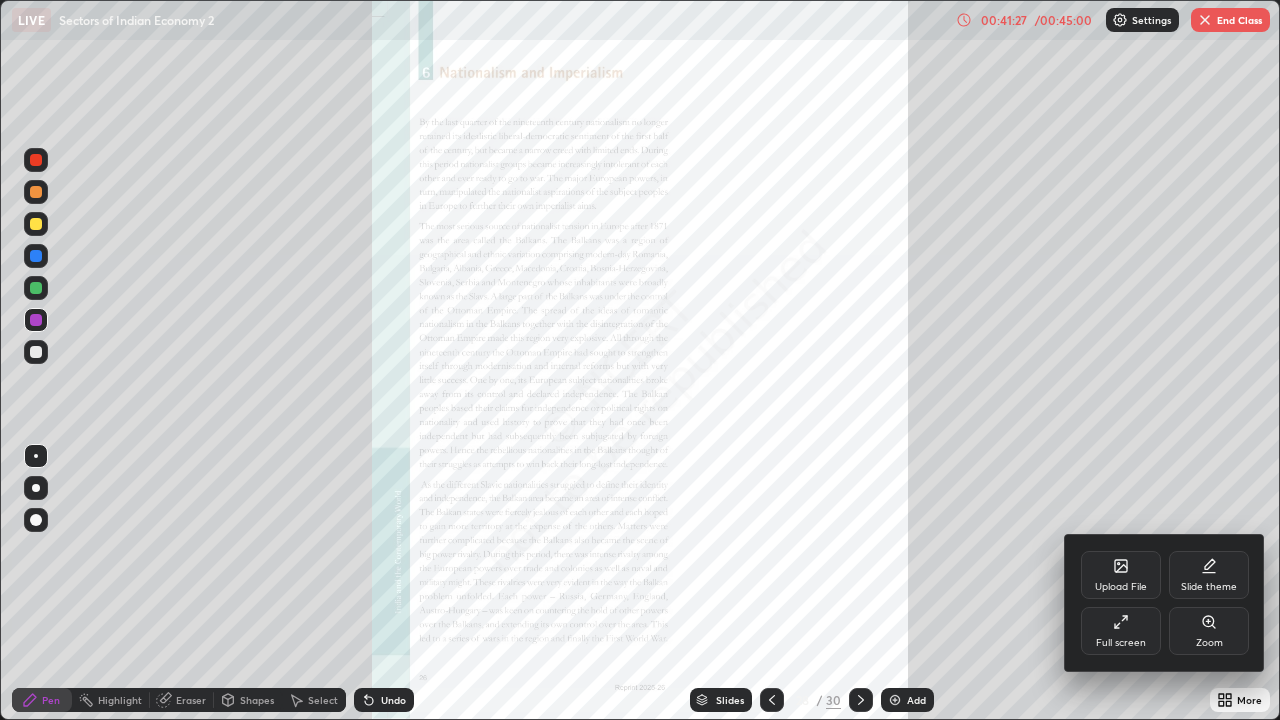 click on "Zoom" at bounding box center (1209, 631) 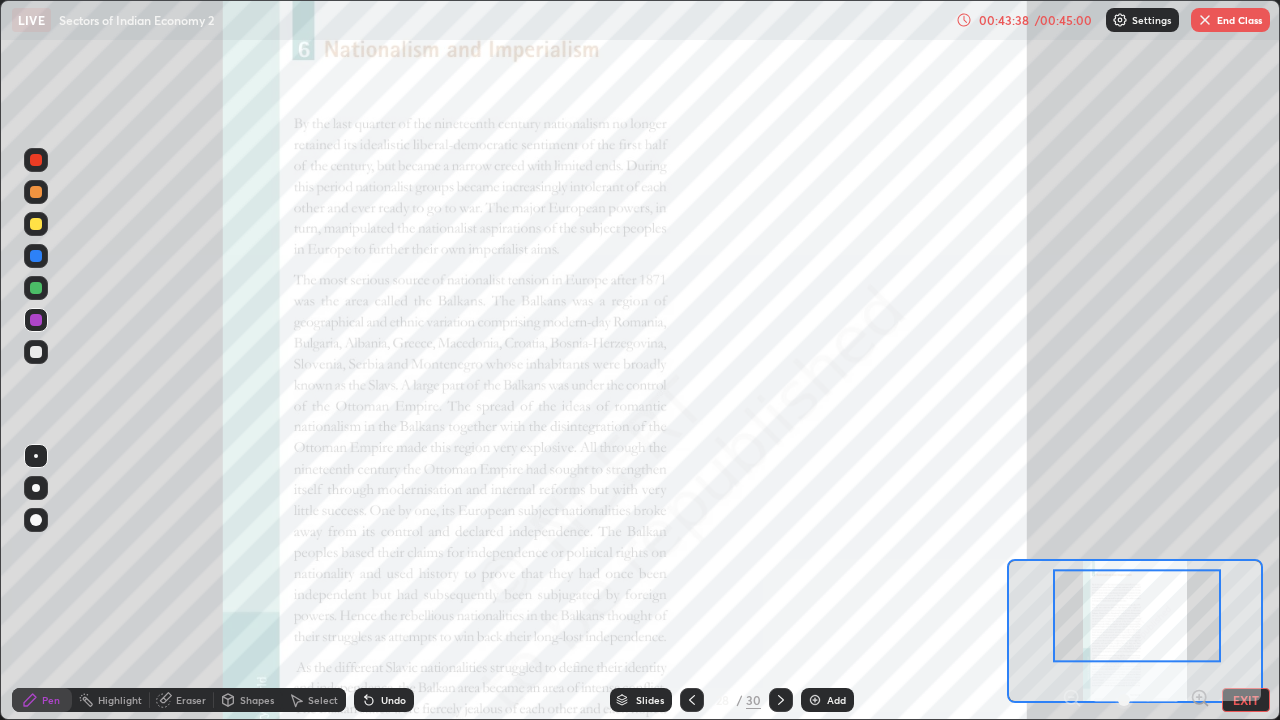 click on "End Class" at bounding box center [1230, 20] 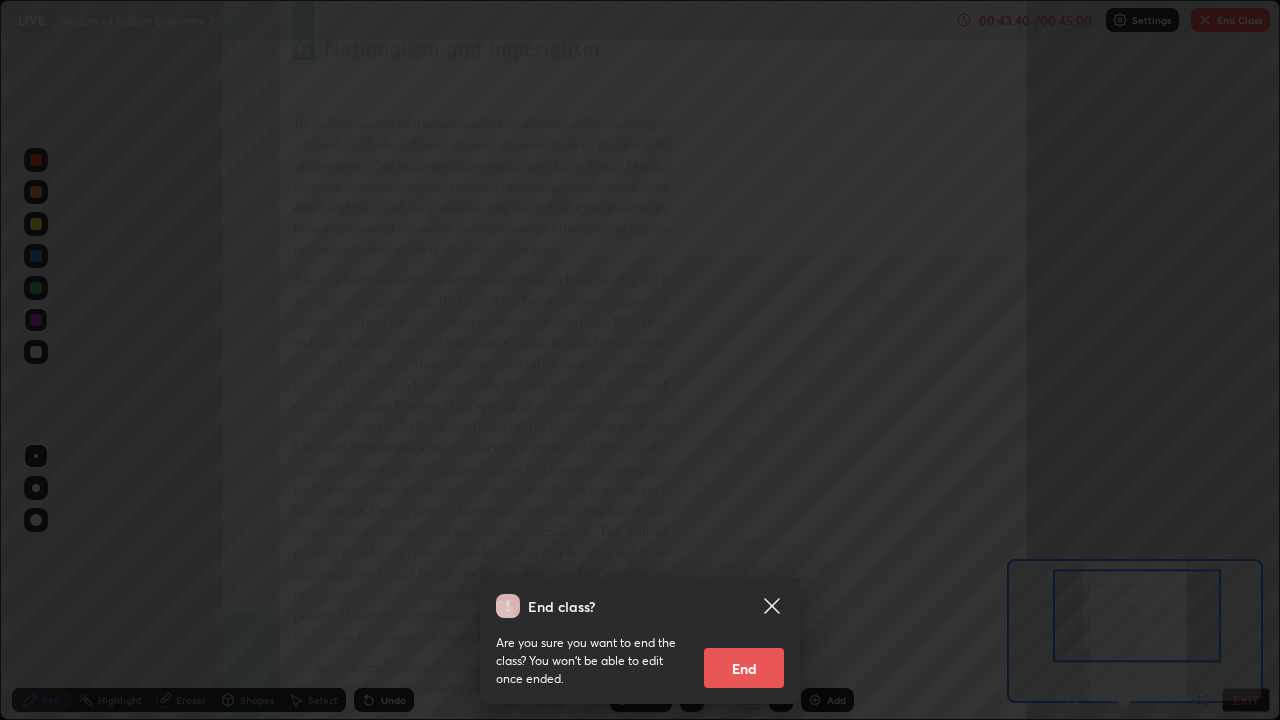 click on "End" at bounding box center (744, 668) 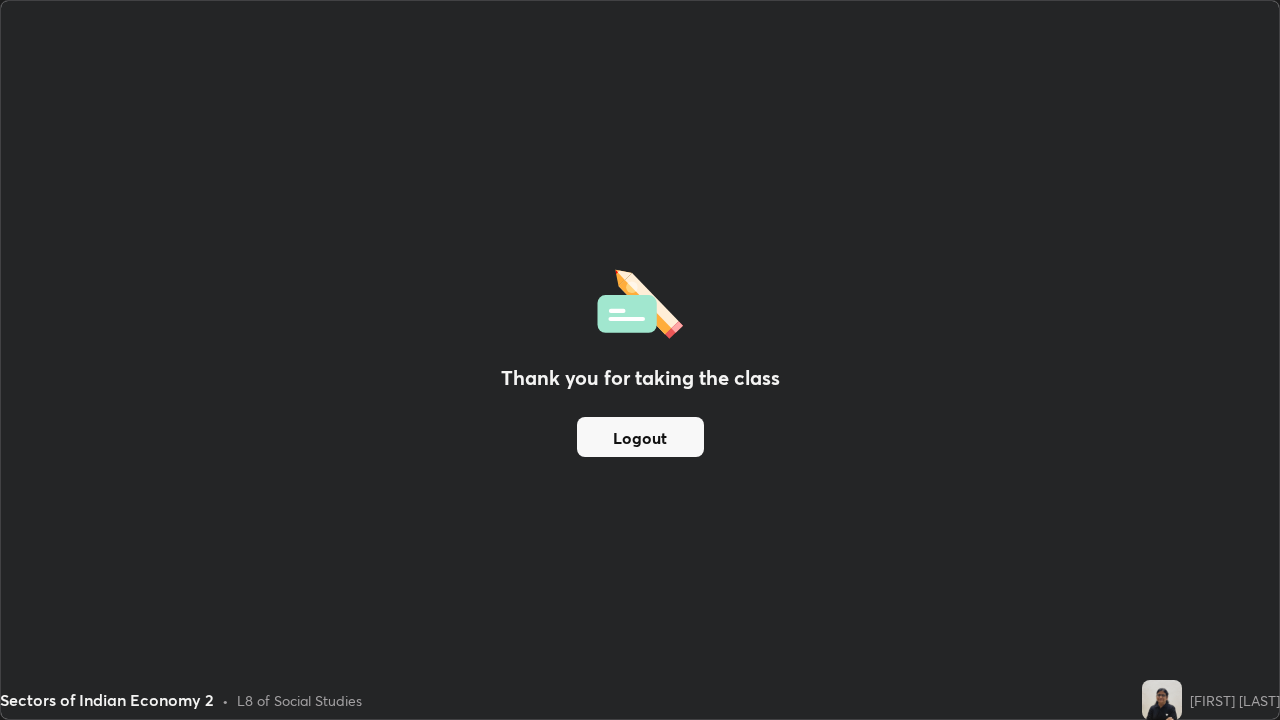 click on "Logout" at bounding box center (640, 437) 